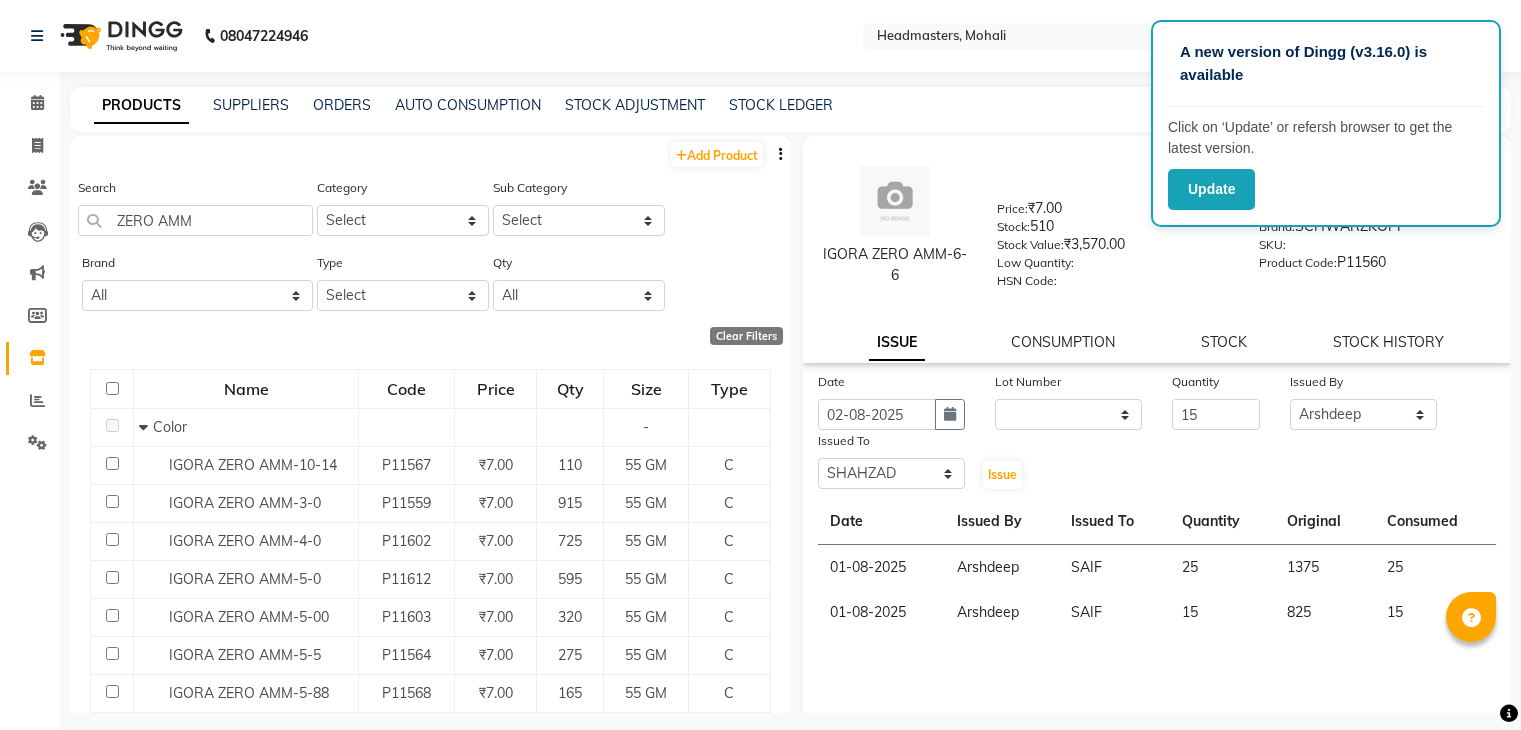 select 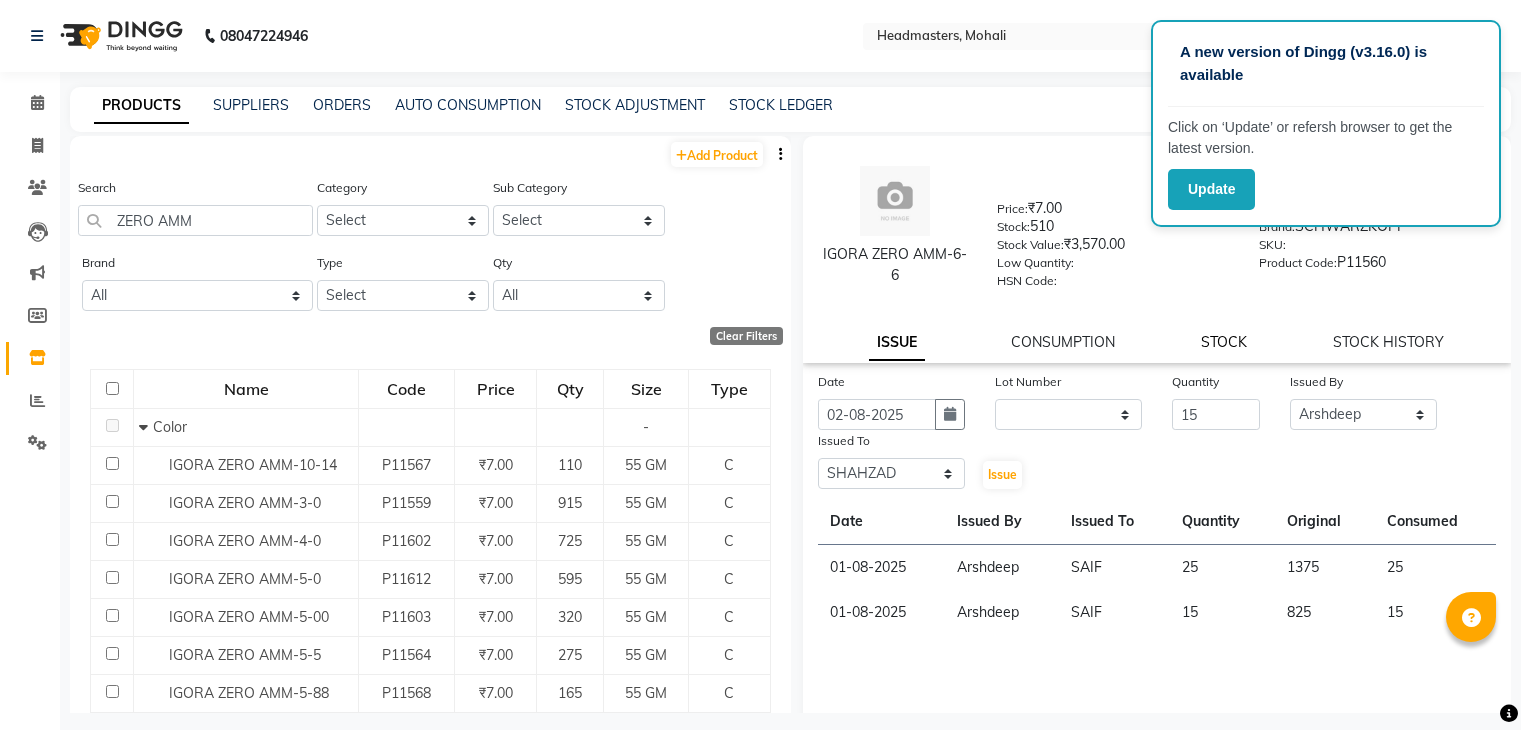 scroll, scrollTop: 0, scrollLeft: 0, axis: both 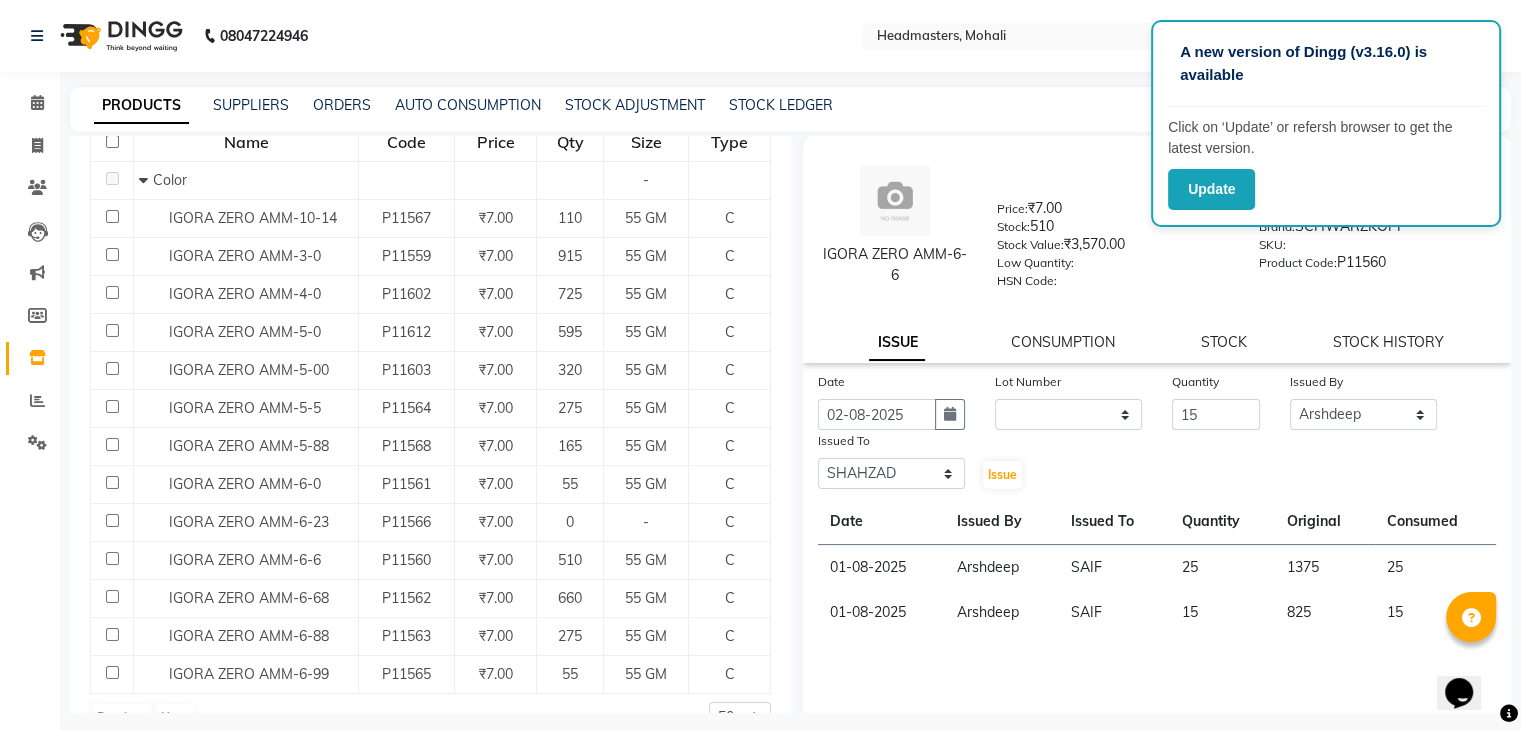 click on "IGORA ZERO AMM-6-6  Price:   ₹7.00  Stock:   510  Stock Value:   ₹3,570.00  Low Quantity:    HSN Code:    Details:   null  Brand:   SCHWARZKOPF  SKU:     Product Code:   P11560  ISSUE CONSUMPTION STOCK STOCK HISTORY" 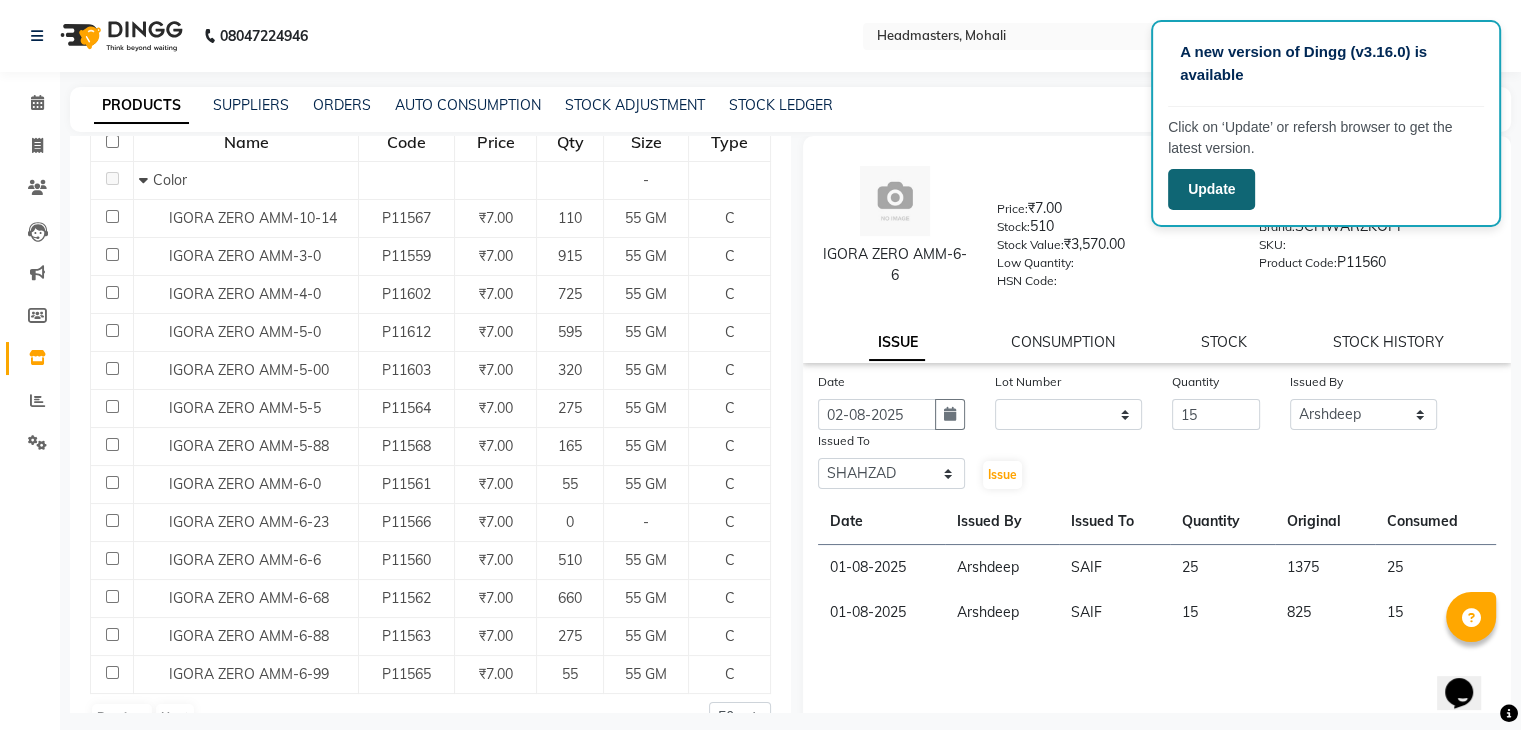 click on "Update" 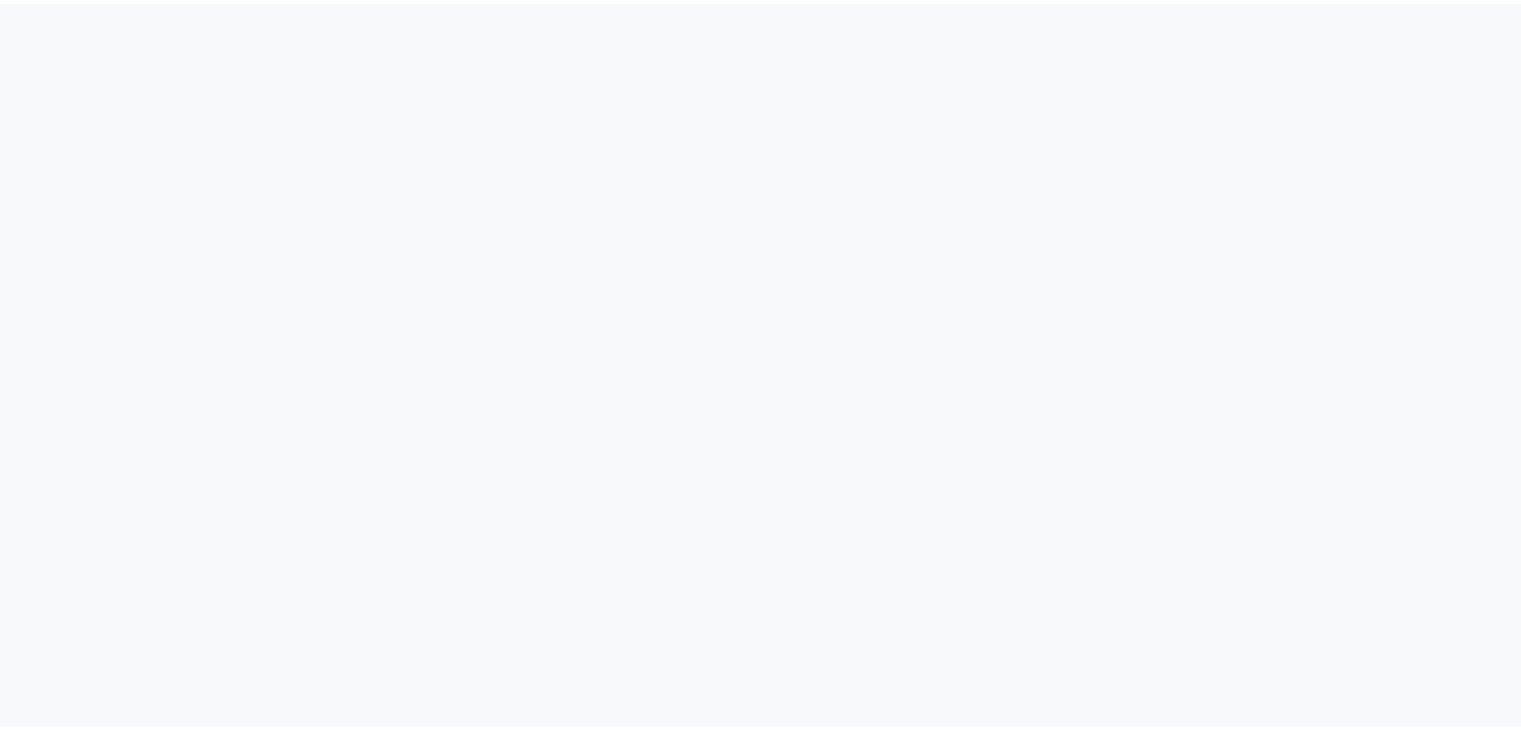 scroll, scrollTop: 0, scrollLeft: 0, axis: both 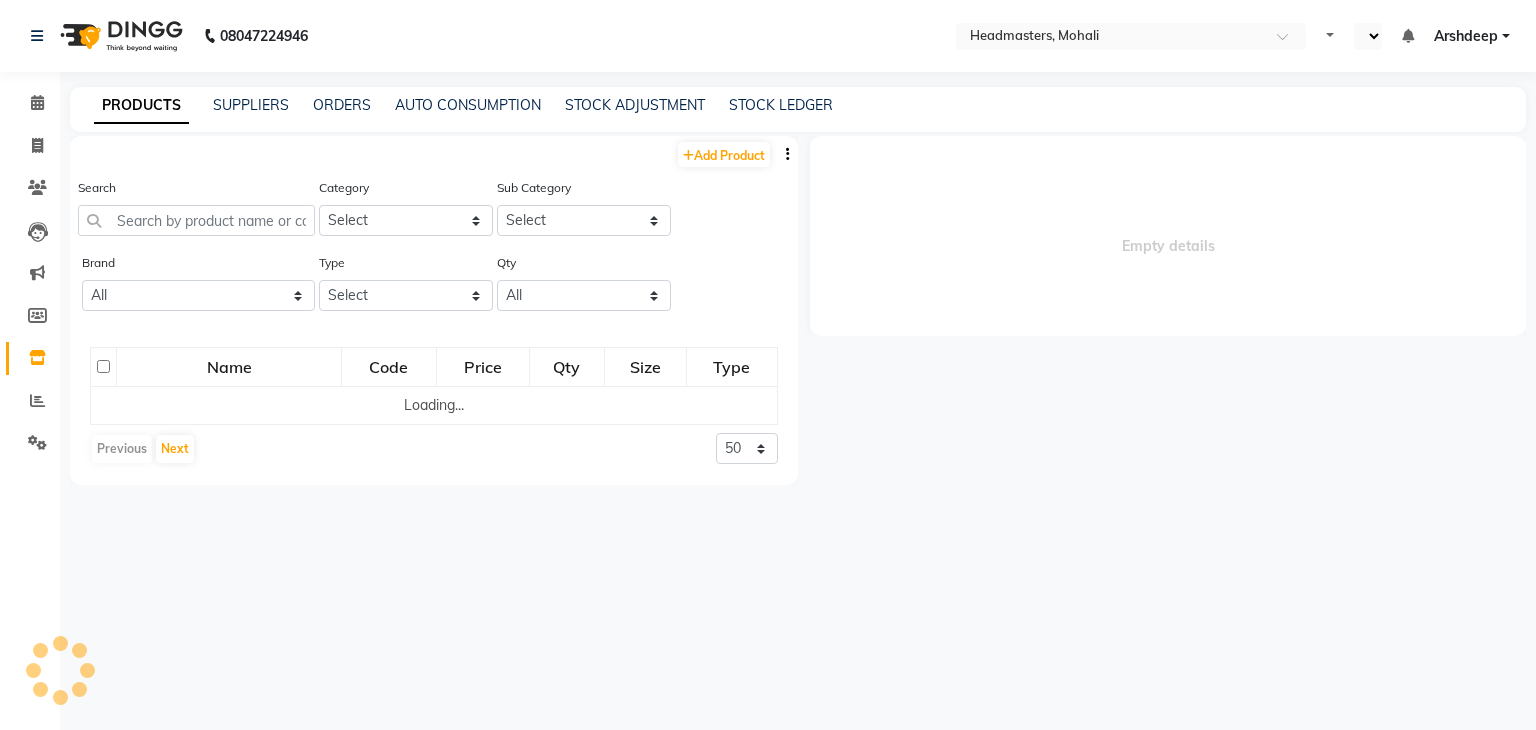 select on "en" 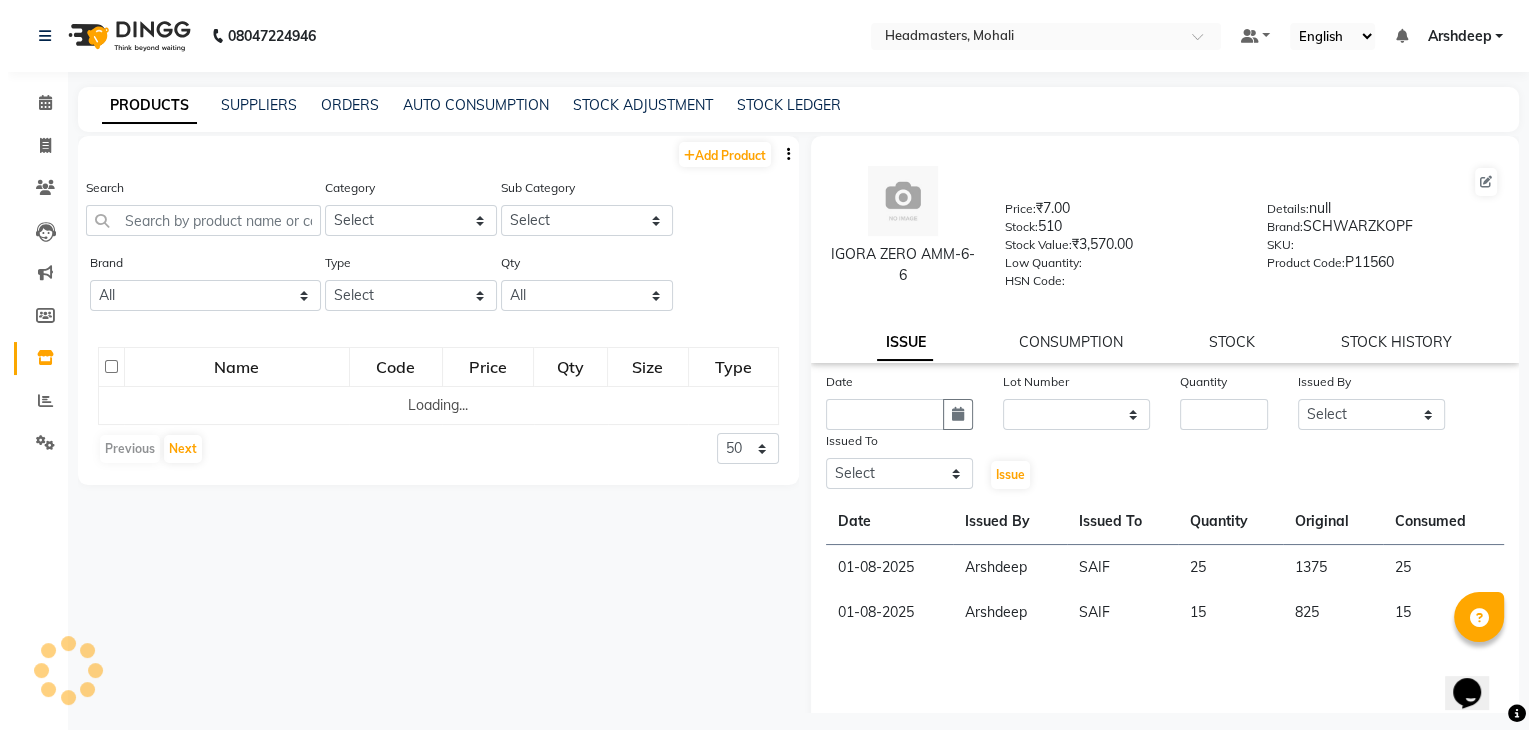 scroll, scrollTop: 0, scrollLeft: 0, axis: both 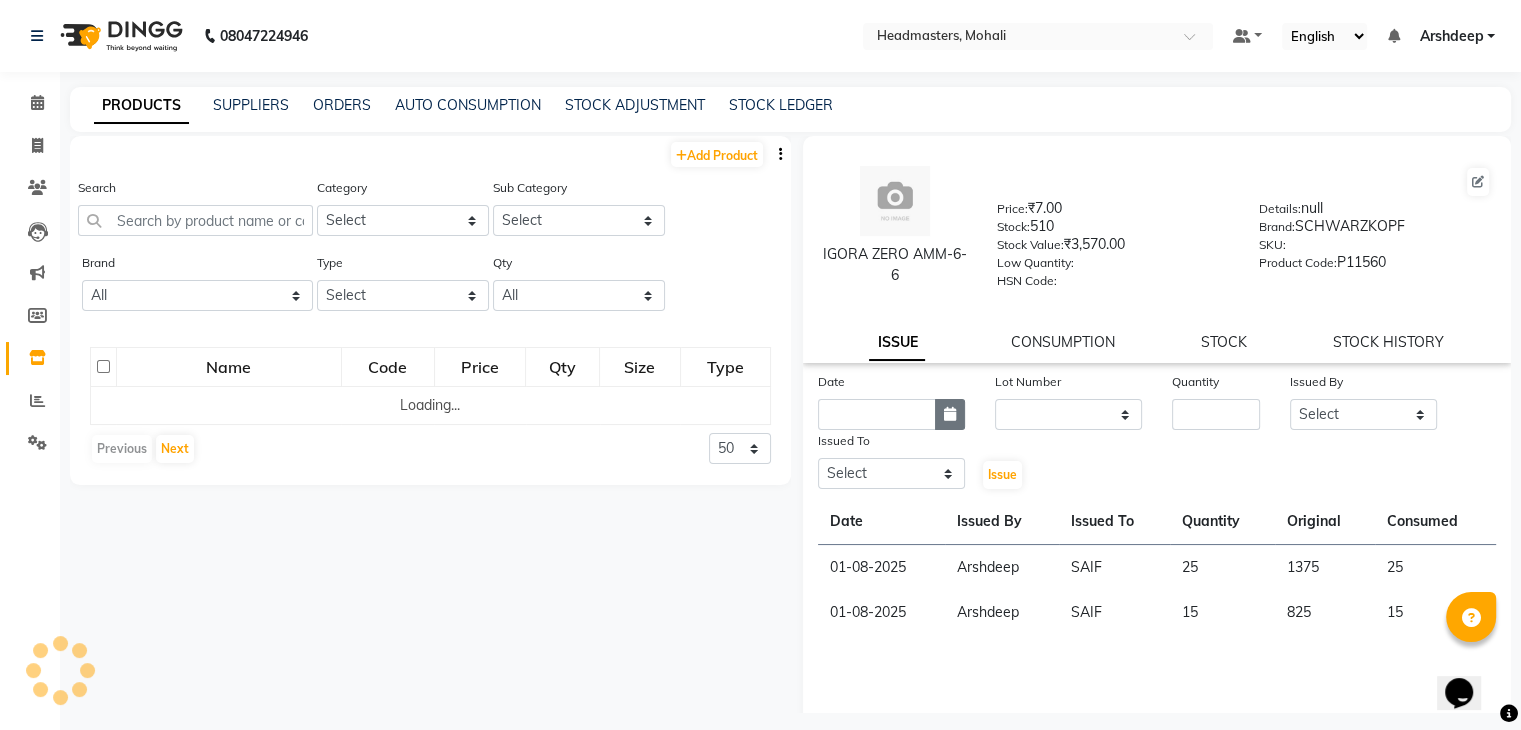 click 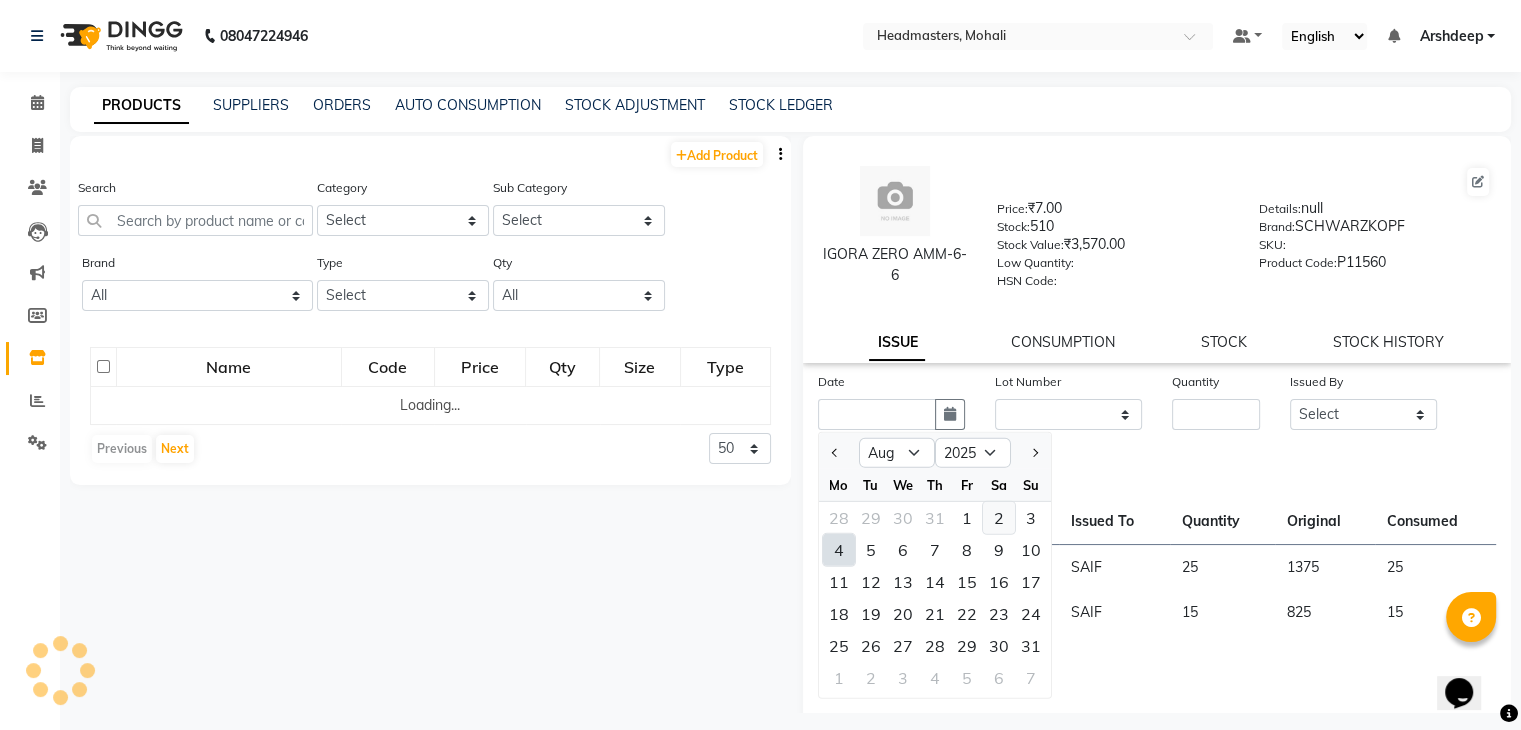 click on "2" 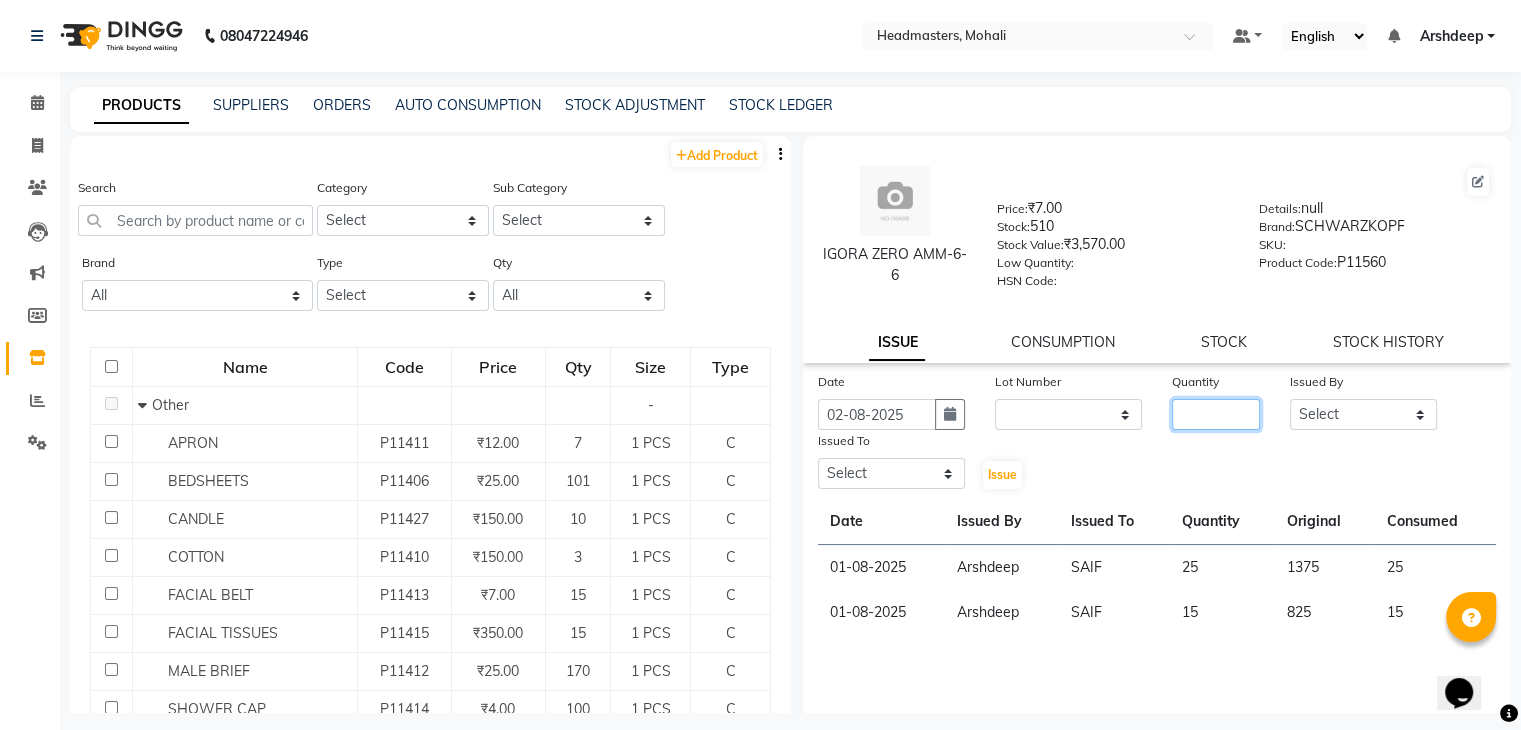 click 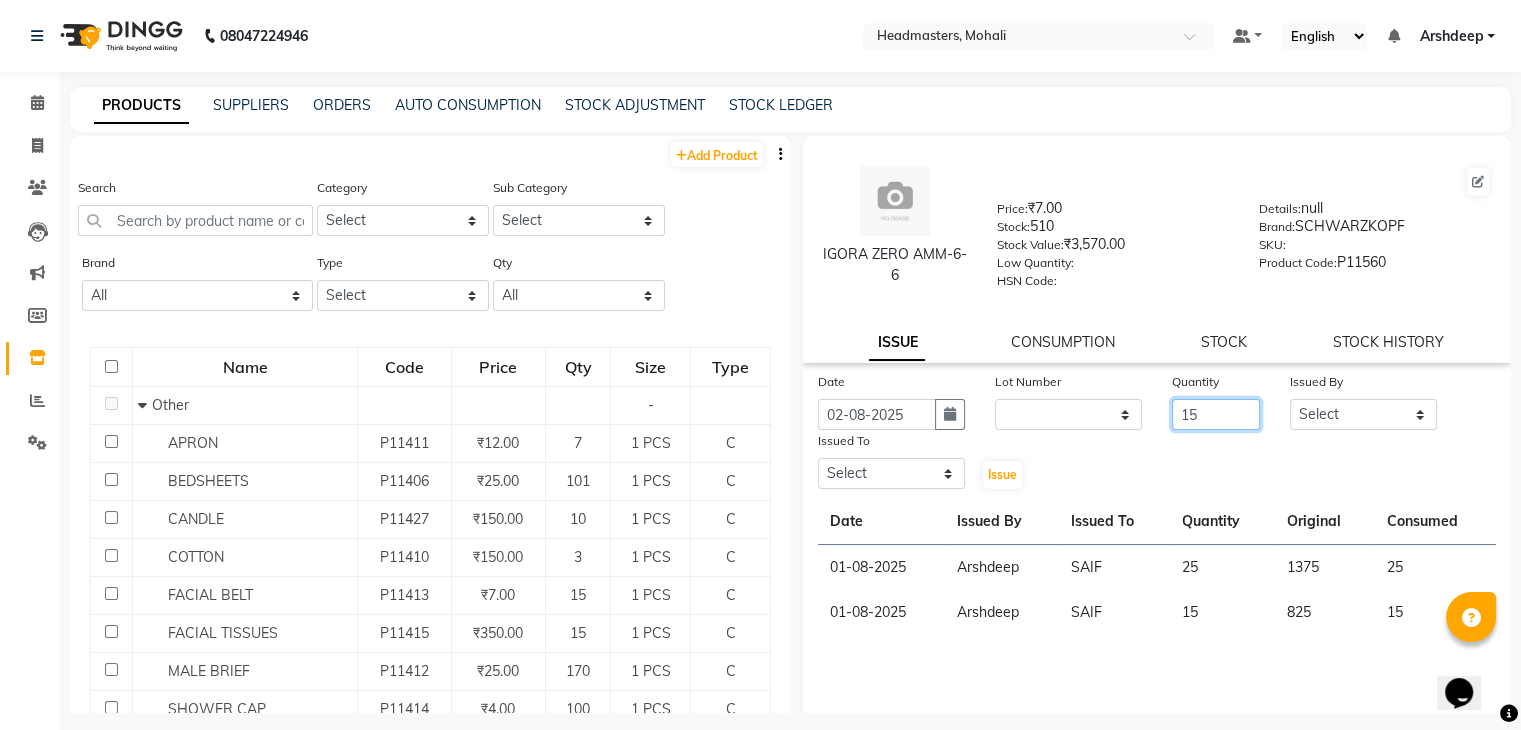 type on "15" 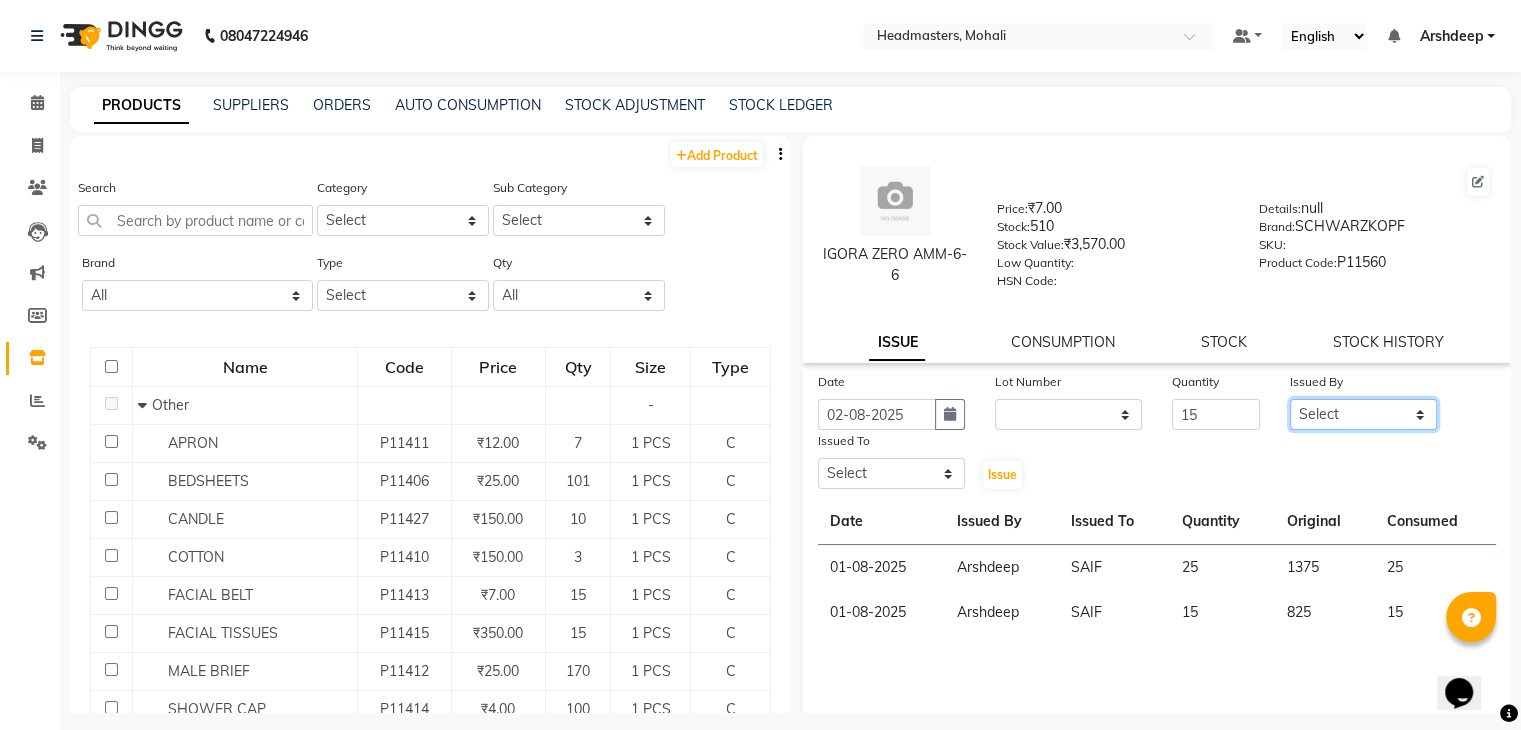 click on "Select AARIF Aarif Ansari Ali ANJANA ANJU Arshdeep Aryan Asad  Azam BALWINDER BHAWNA BIMLA CHETAN Deepak  HARRY Headmasters Honey Sidhu Jyoti karamdeep Manav MICHAEL Navdeep NEETU NEETU -  FRONT DESK  NEHA PREET PRINCE RAVI ROOP SACHIN KUMAR Sagar SAIF SARJU SAURAV SHAHZAD SHARAN SHARDA SHELLY SHUBHAM  SOHAIL SOHAN  VICkY Yamini" 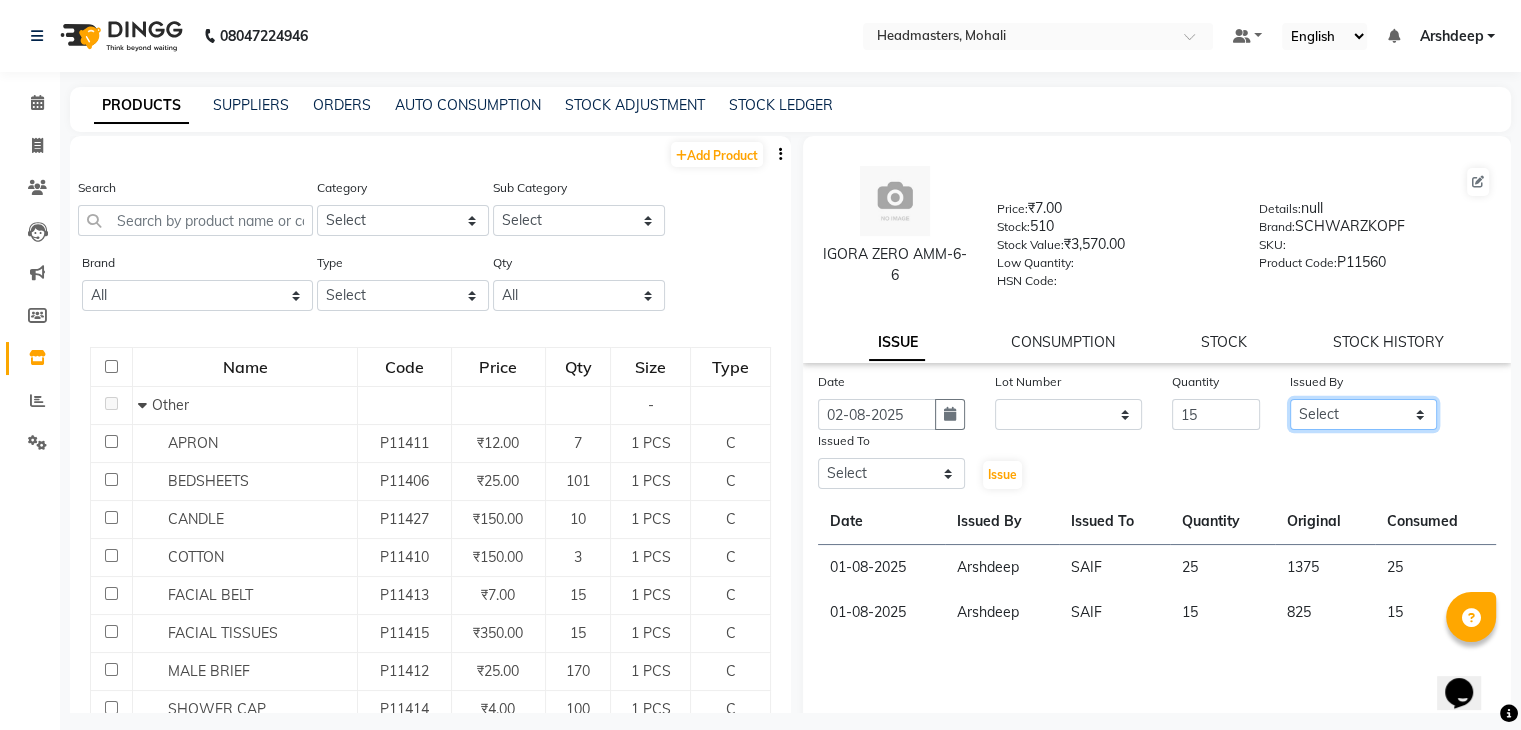 select on "84970" 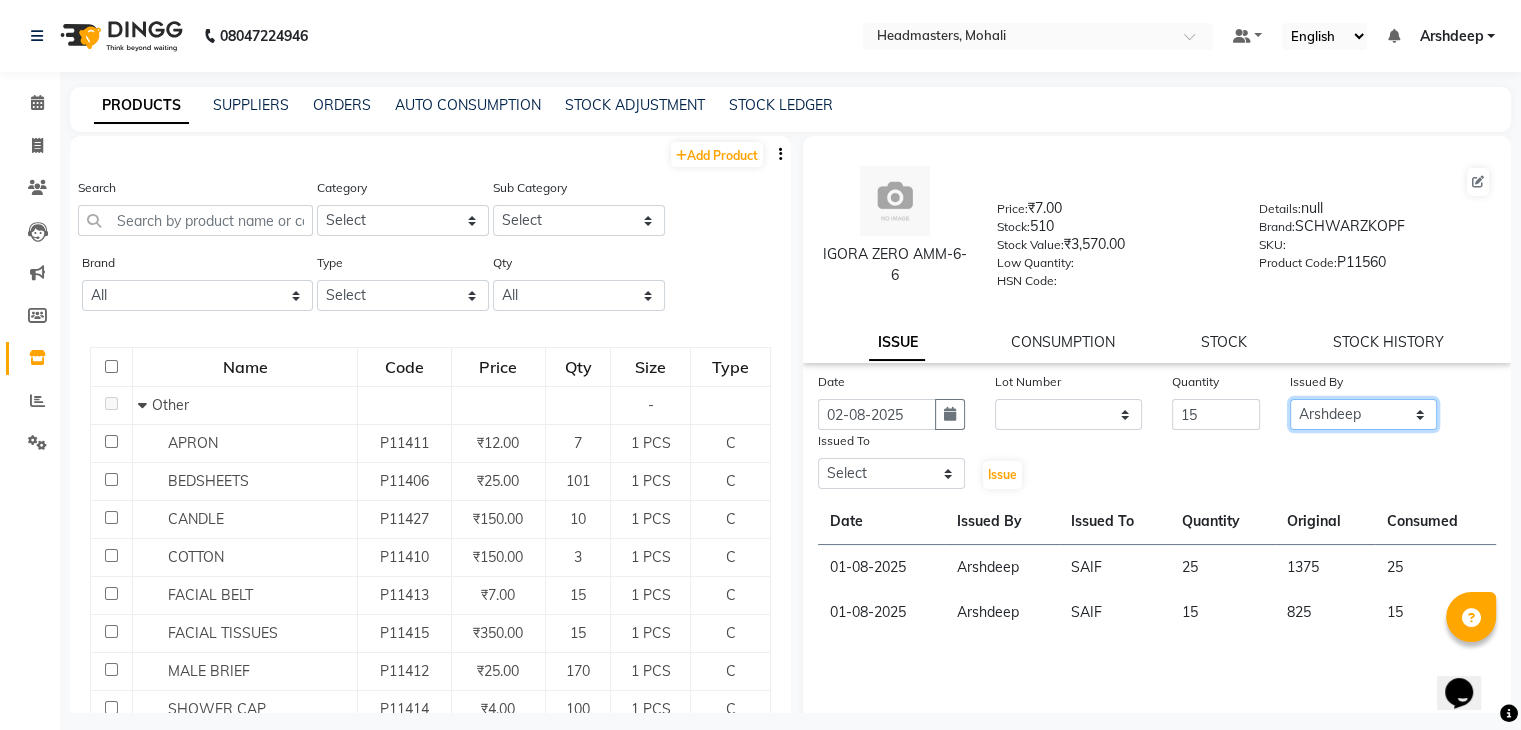 click on "Select AARIF Aarif Ansari Ali ANJANA ANJU Arshdeep Aryan Asad  Azam BALWINDER BHAWNA BIMLA CHETAN Deepak  HARRY Headmasters Honey Sidhu Jyoti karamdeep Manav MICHAEL Navdeep NEETU NEETU -  FRONT DESK  NEHA PREET PRINCE RAVI ROOP SACHIN KUMAR Sagar SAIF SARJU SAURAV SHAHZAD SHARAN SHARDA SHELLY SHUBHAM  SOHAIL SOHAN  VICkY Yamini" 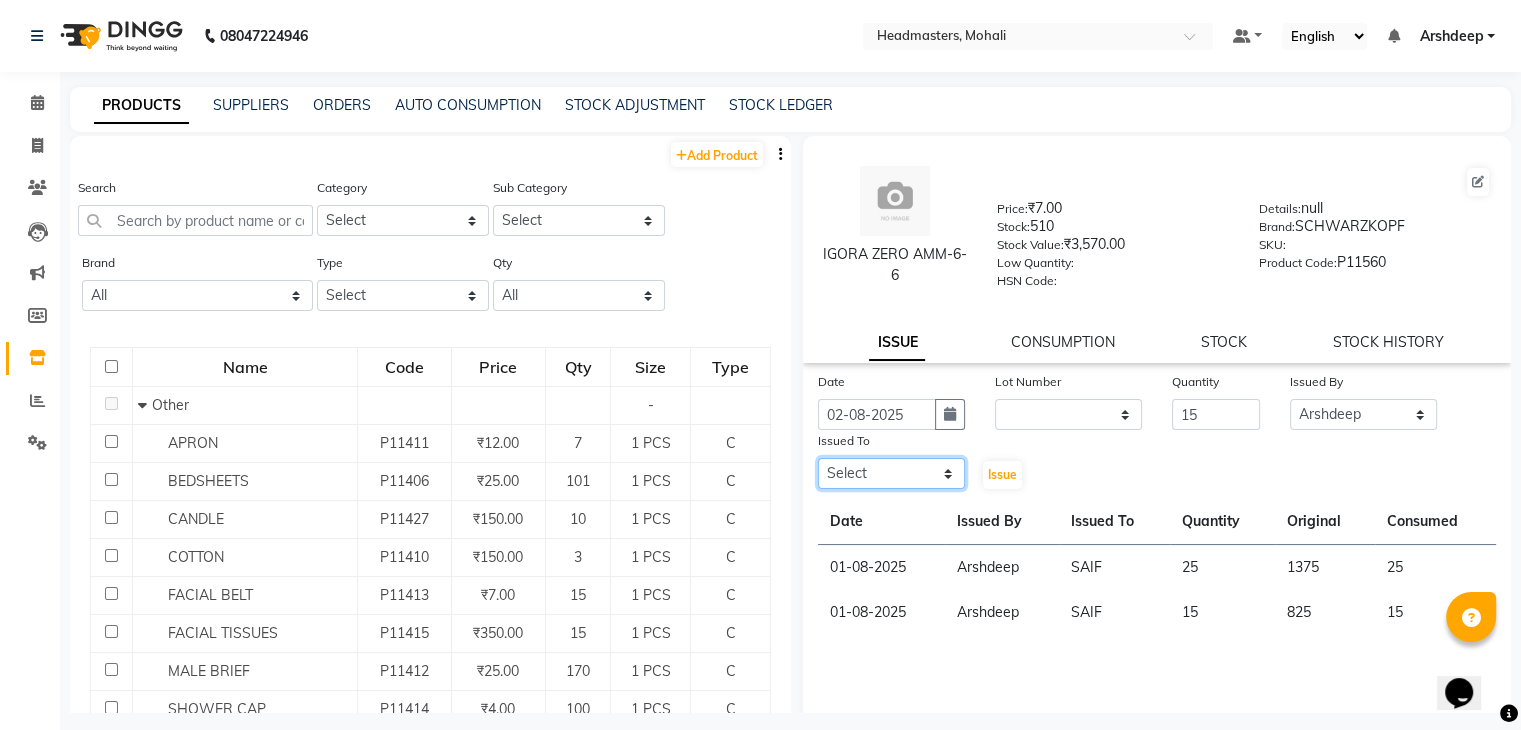 click on "Select AARIF Aarif Ansari Ali ANJANA ANJU Arshdeep Aryan Asad  Azam BALWINDER BHAWNA BIMLA CHETAN Deepak  HARRY Headmasters Honey Sidhu Jyoti karamdeep Manav MICHAEL Navdeep NEETU NEETU -  FRONT DESK  NEHA PREET PRINCE RAVI ROOP SACHIN KUMAR Sagar SAIF SARJU SAURAV SHAHZAD SHARAN SHARDA SHELLY SHUBHAM  SOHAIL SOHAN  VICkY Yamini" 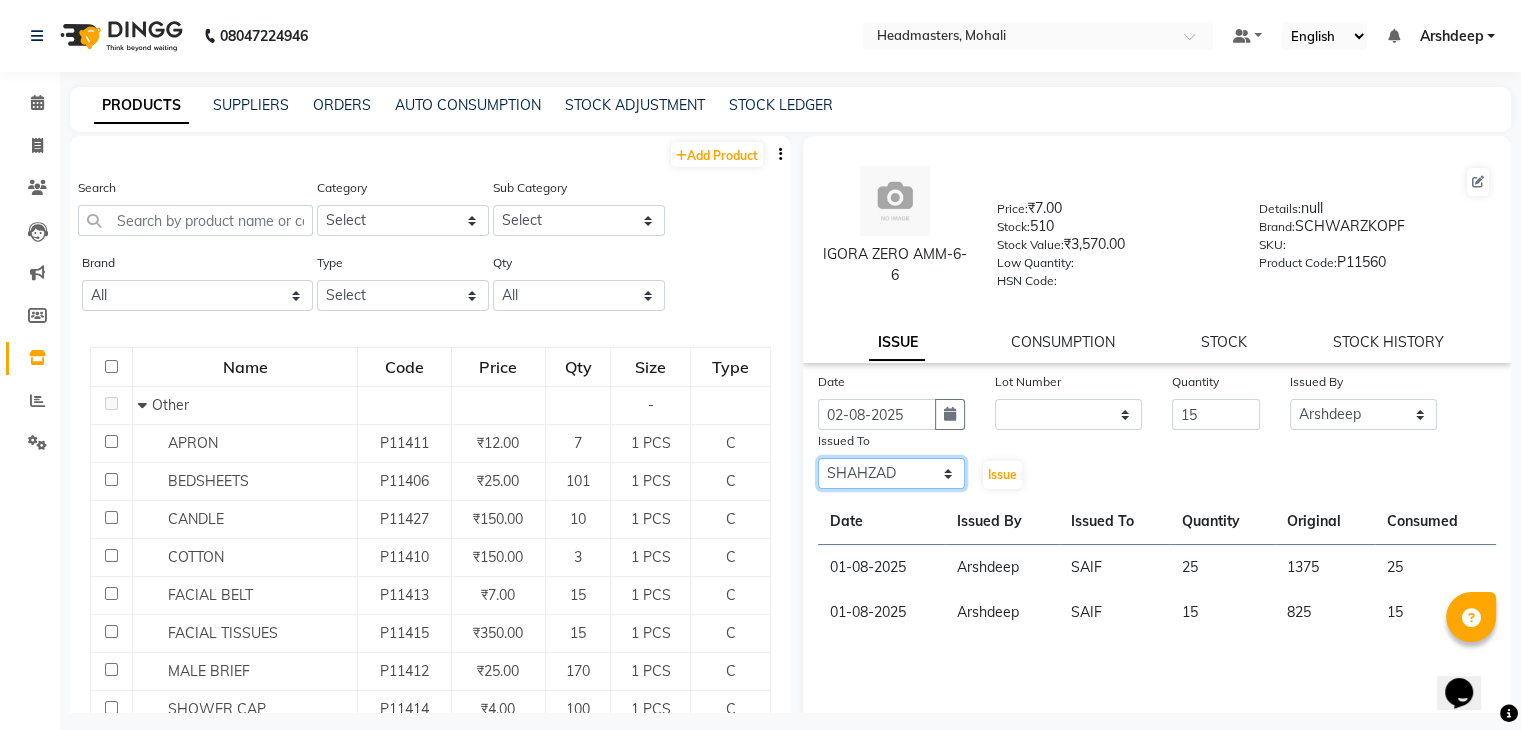 click on "Select AARIF Aarif Ansari Ali ANJANA ANJU Arshdeep Aryan Asad  Azam BALWINDER BHAWNA BIMLA CHETAN Deepak  HARRY Headmasters Honey Sidhu Jyoti karamdeep Manav MICHAEL Navdeep NEETU NEETU -  FRONT DESK  NEHA PREET PRINCE RAVI ROOP SACHIN KUMAR Sagar SAIF SARJU SAURAV SHAHZAD SHARAN SHARDA SHELLY SHUBHAM  SOHAIL SOHAN  VICkY Yamini" 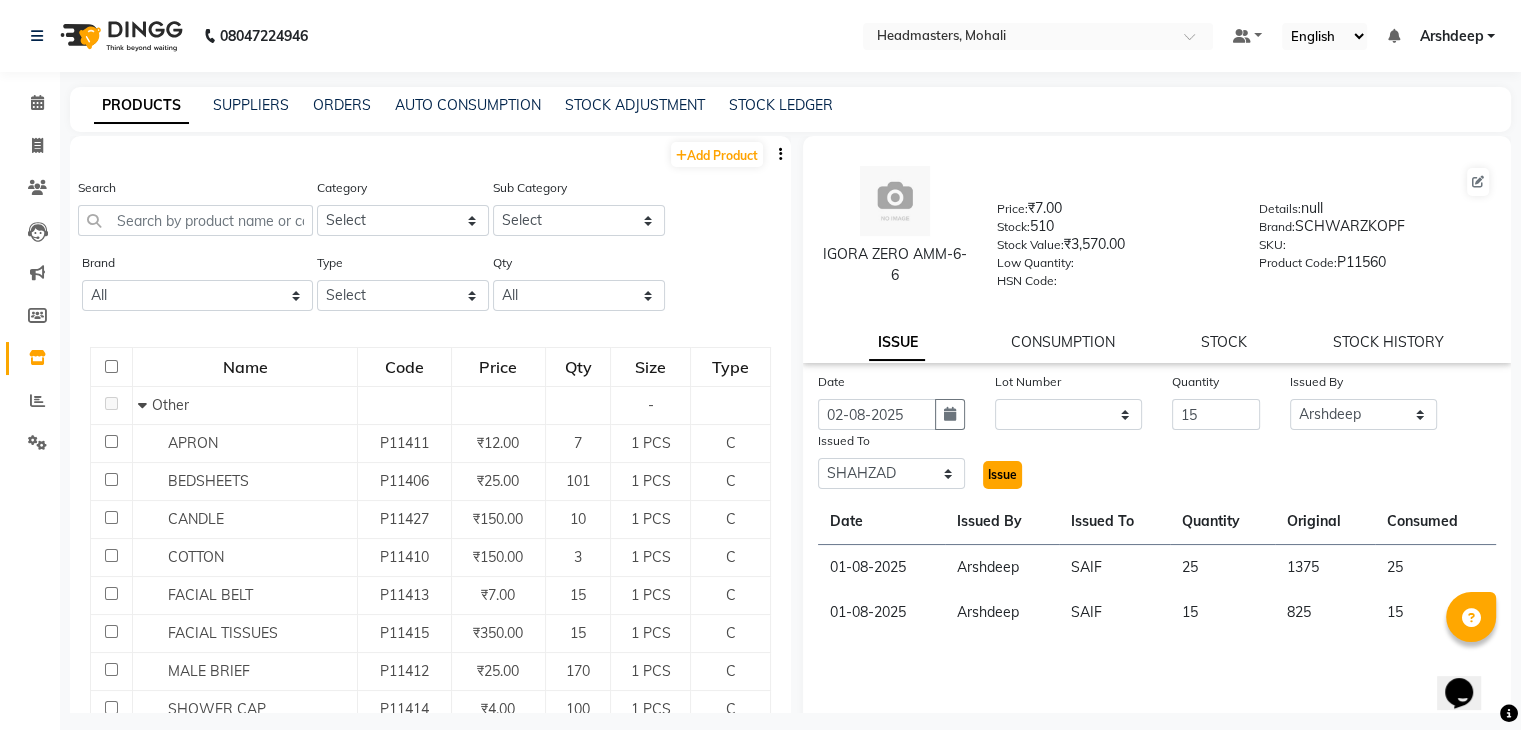 click on "Issue" 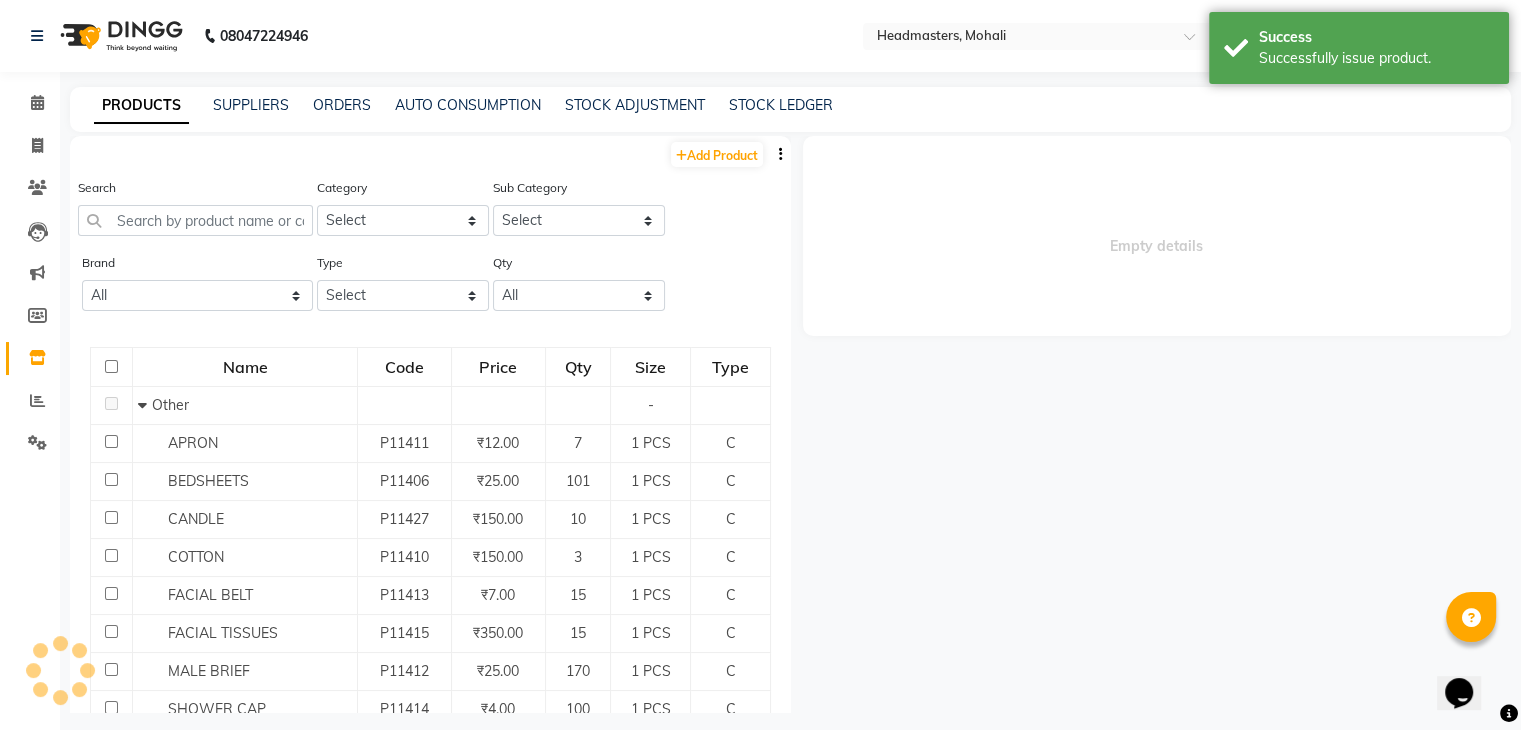 select 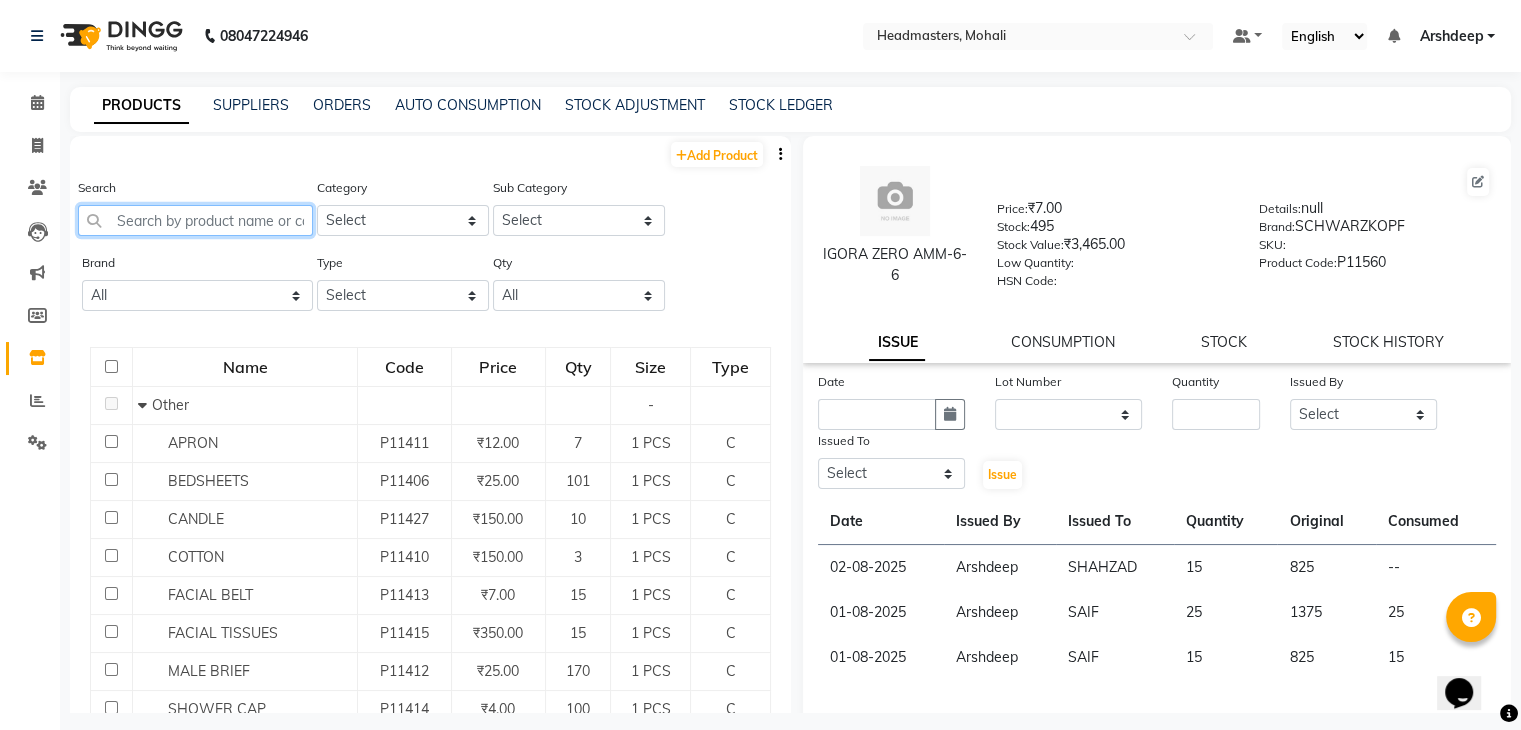 click 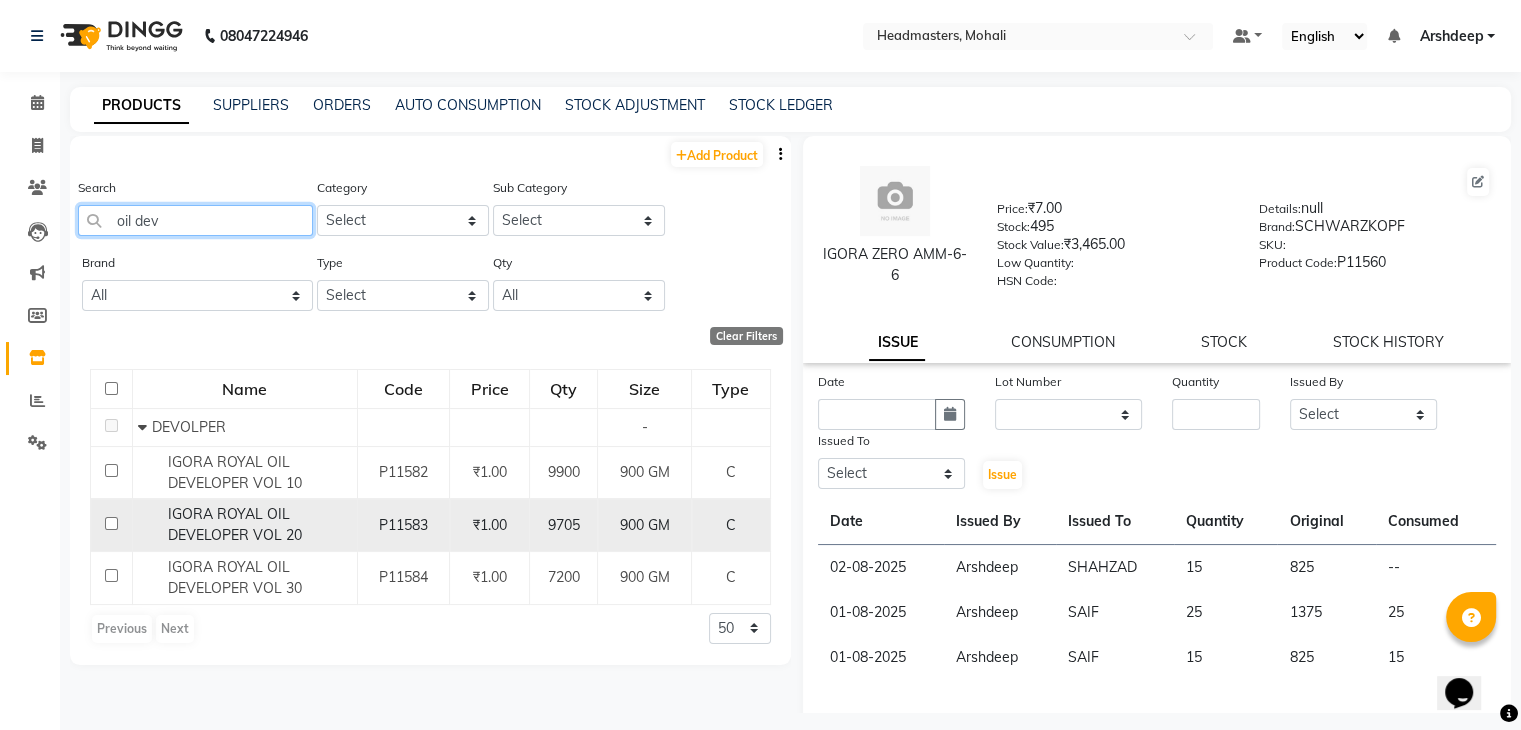 type on "oil dev" 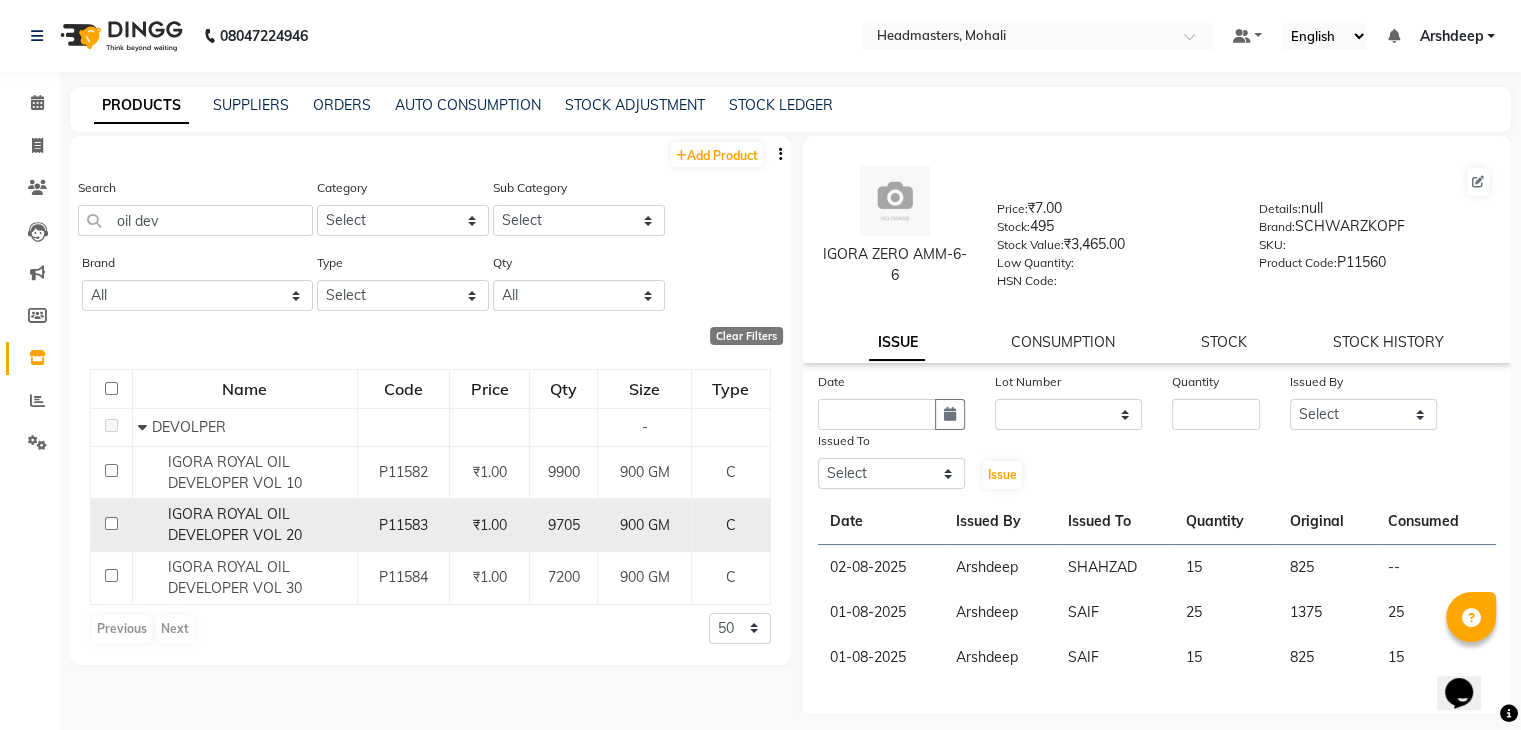 click on "₹1.00" 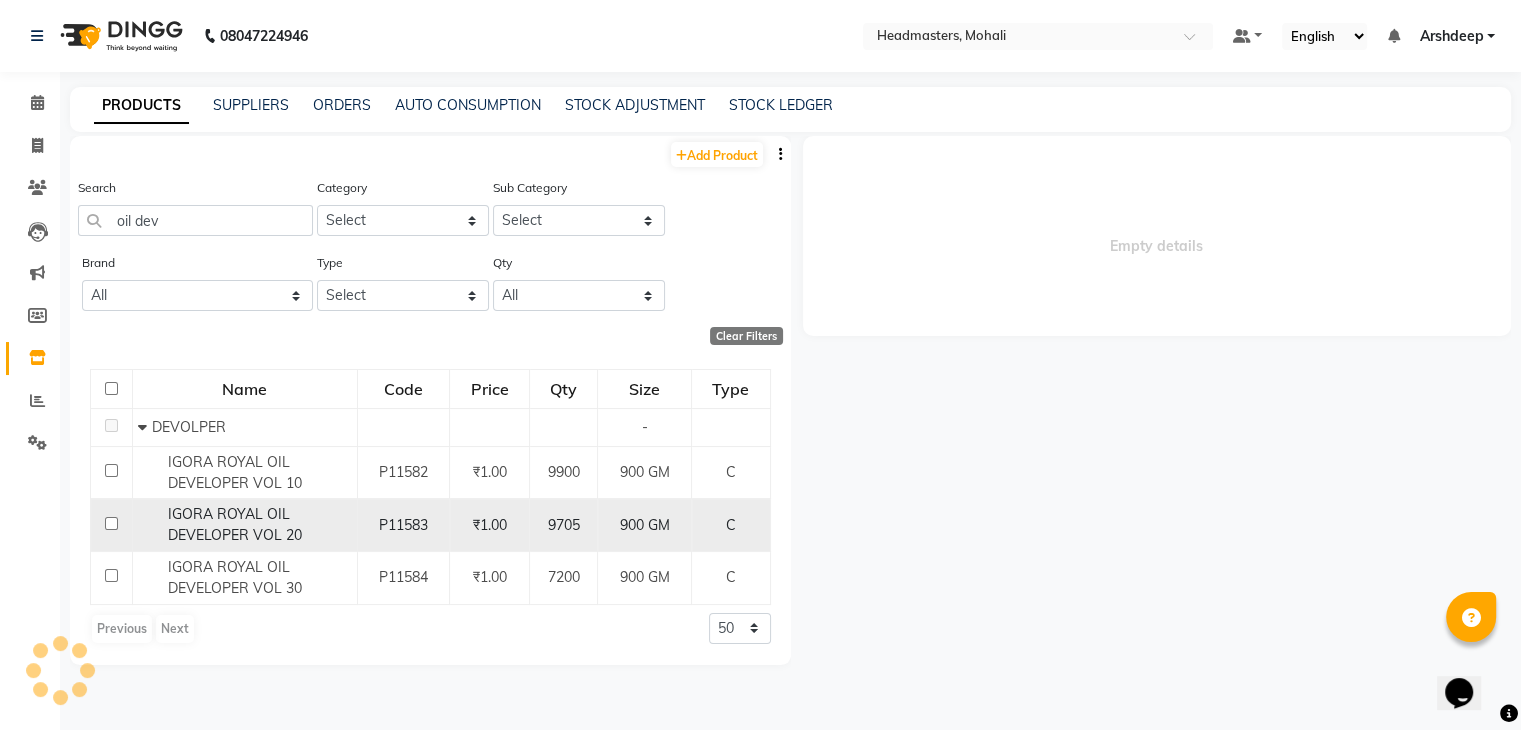 select 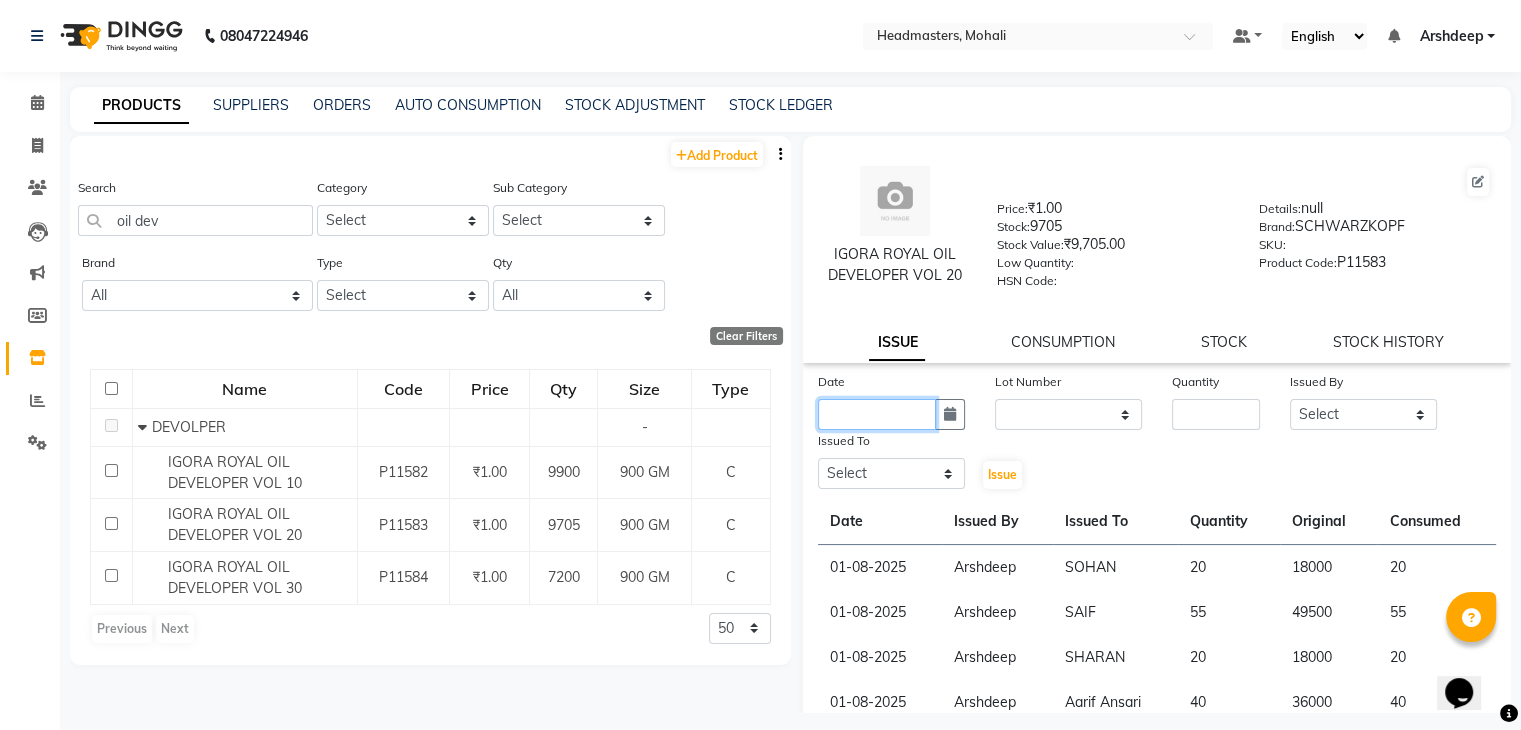 click 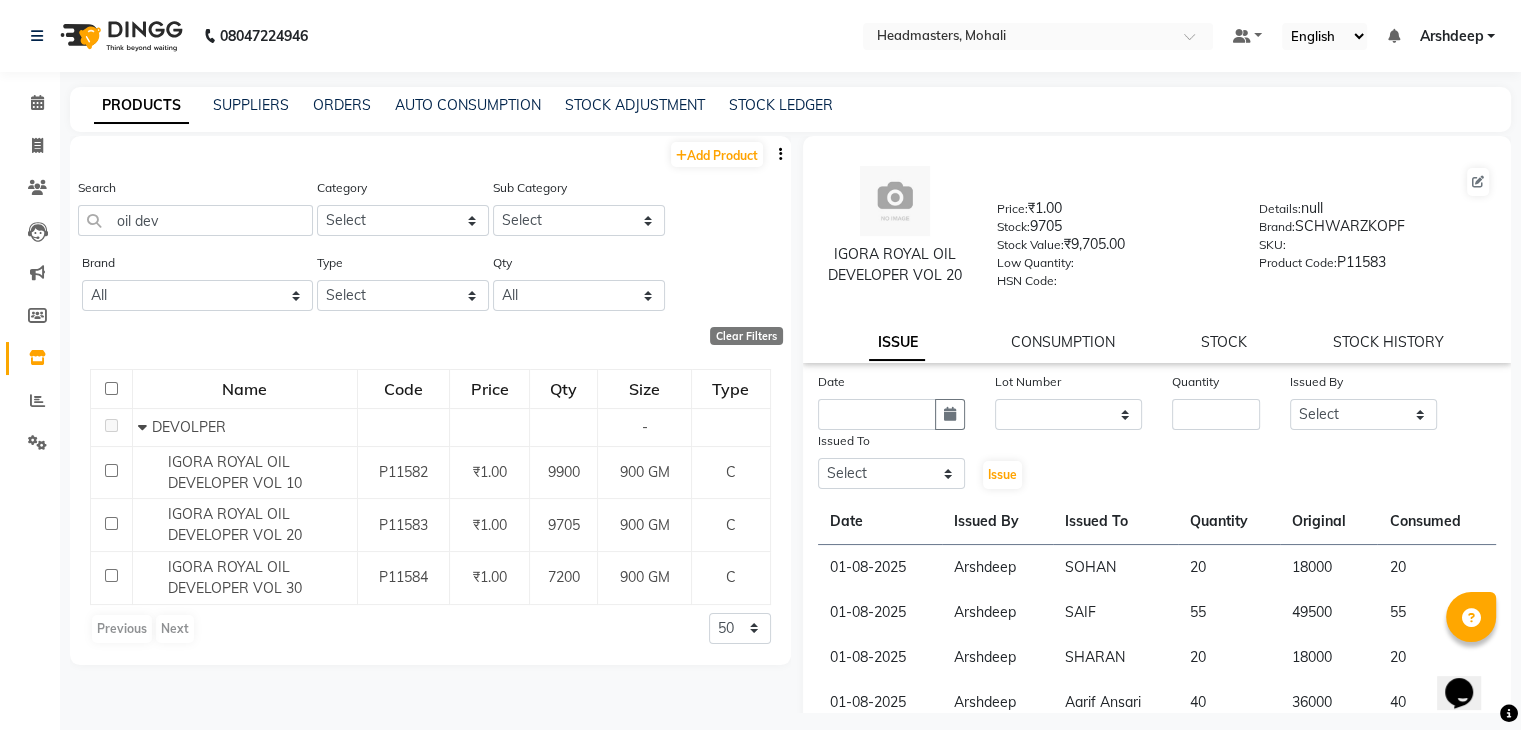 select on "8" 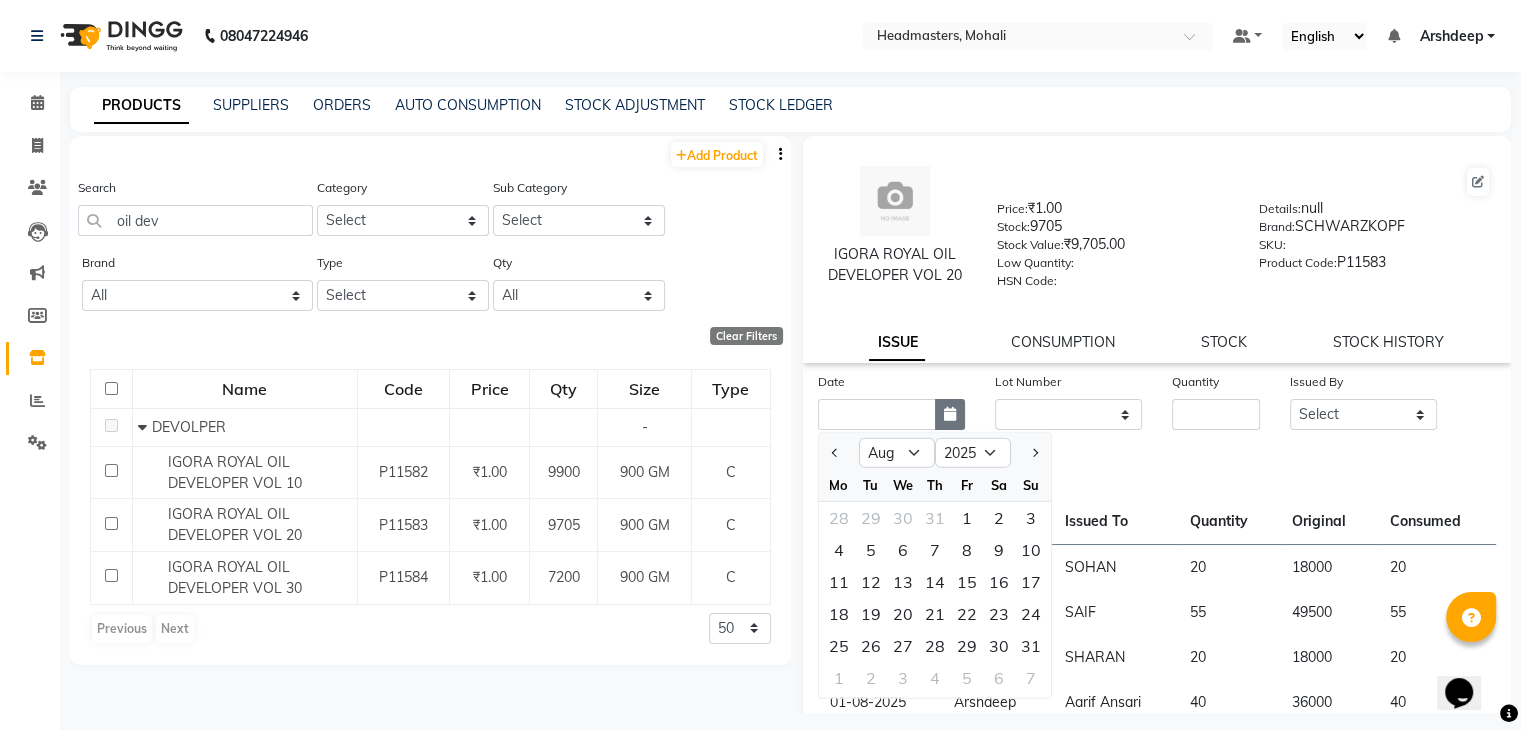 click 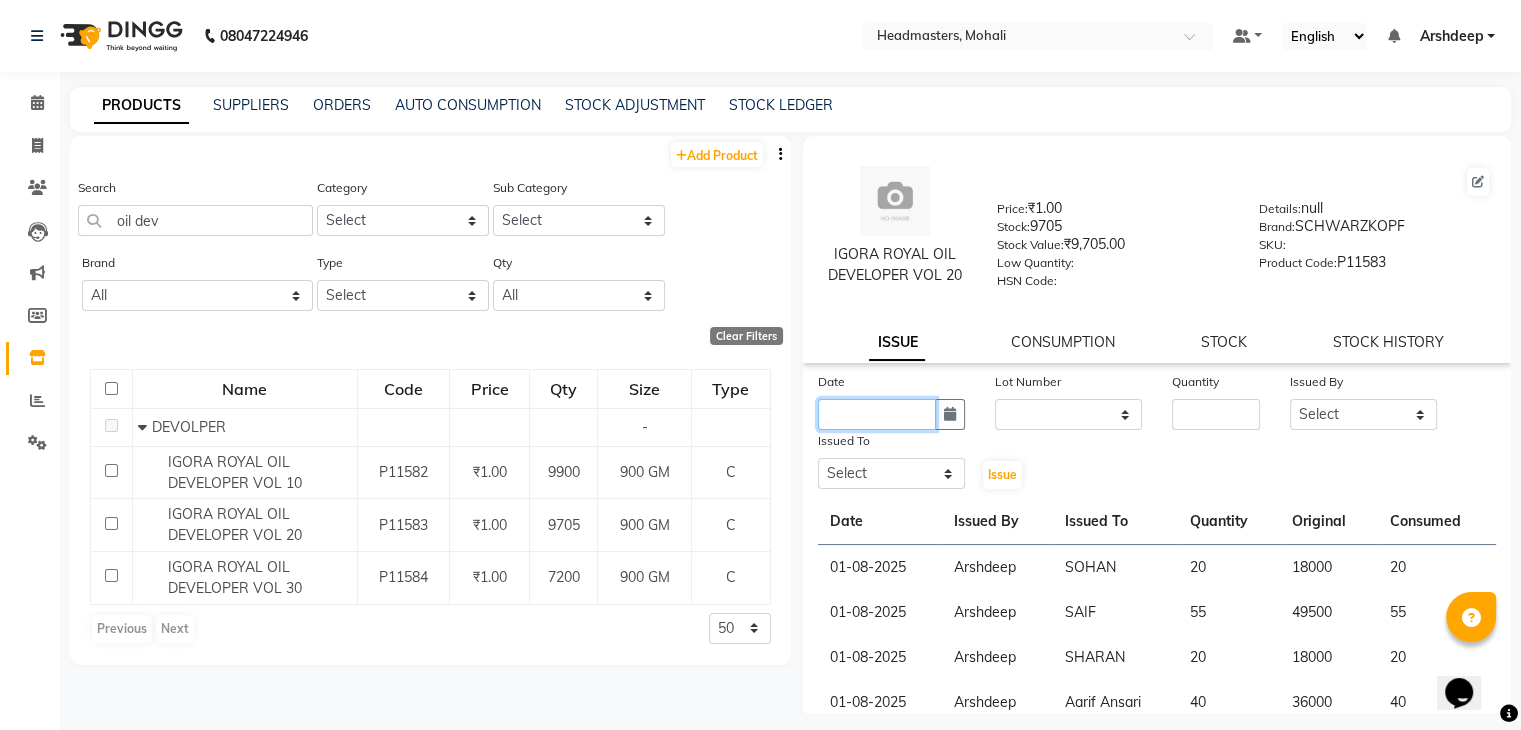 click 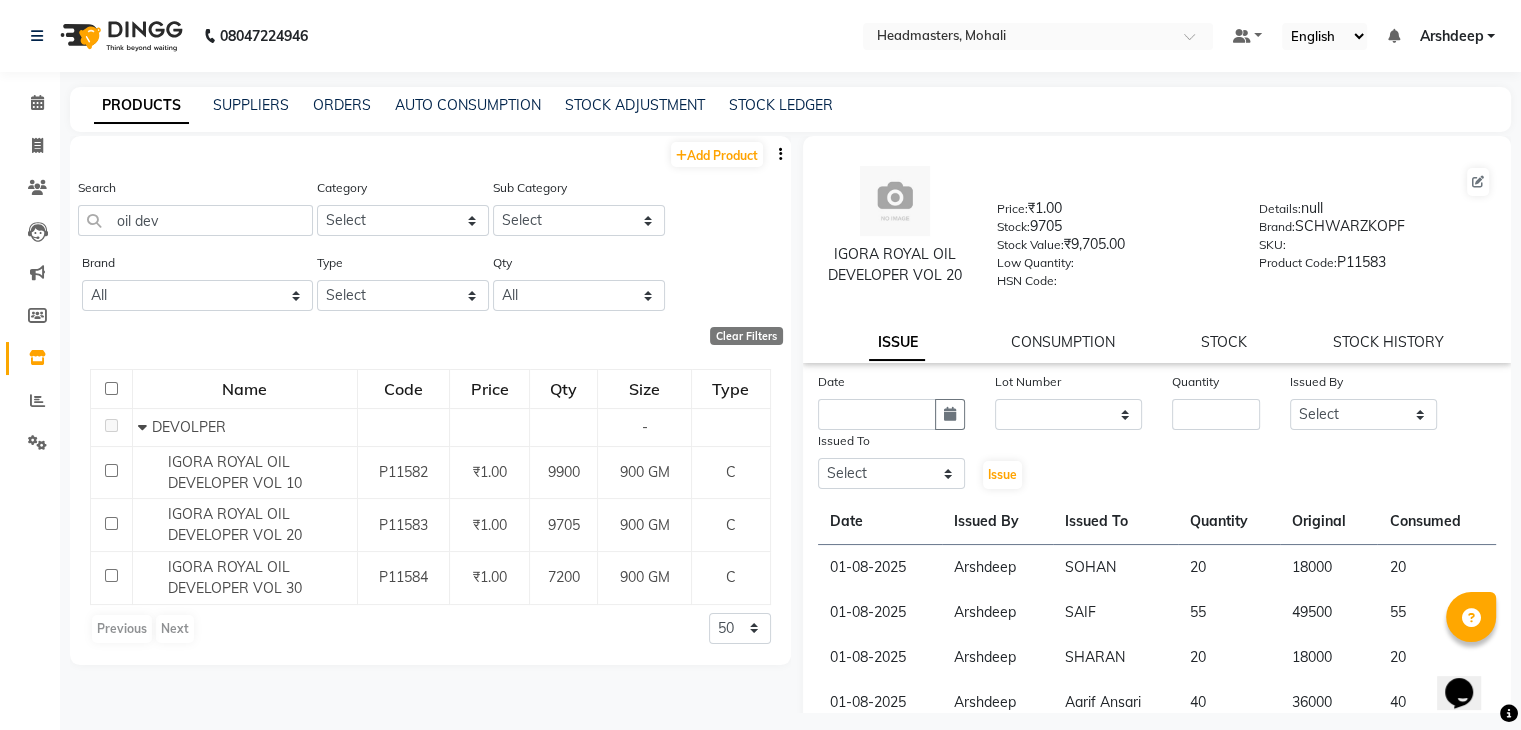 select on "8" 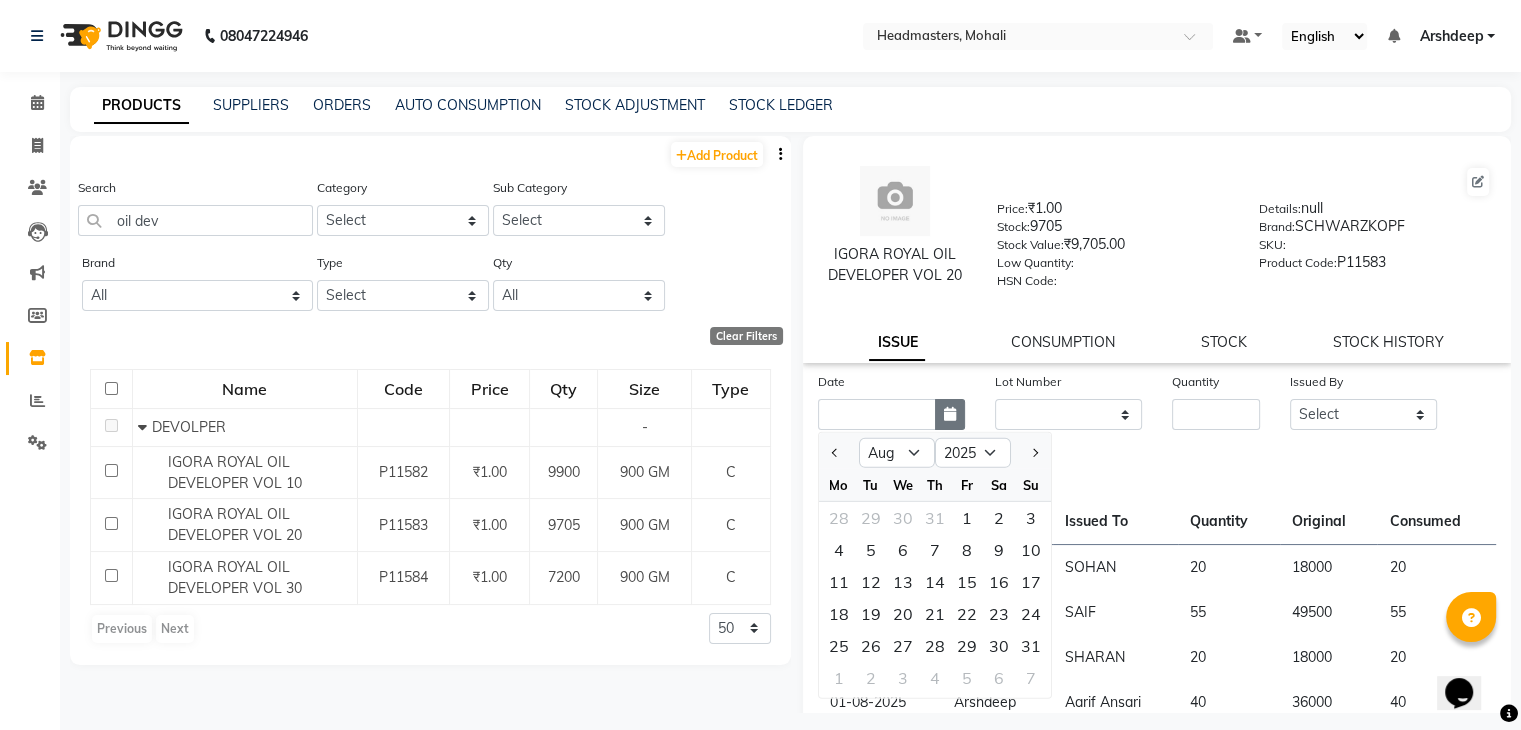 click 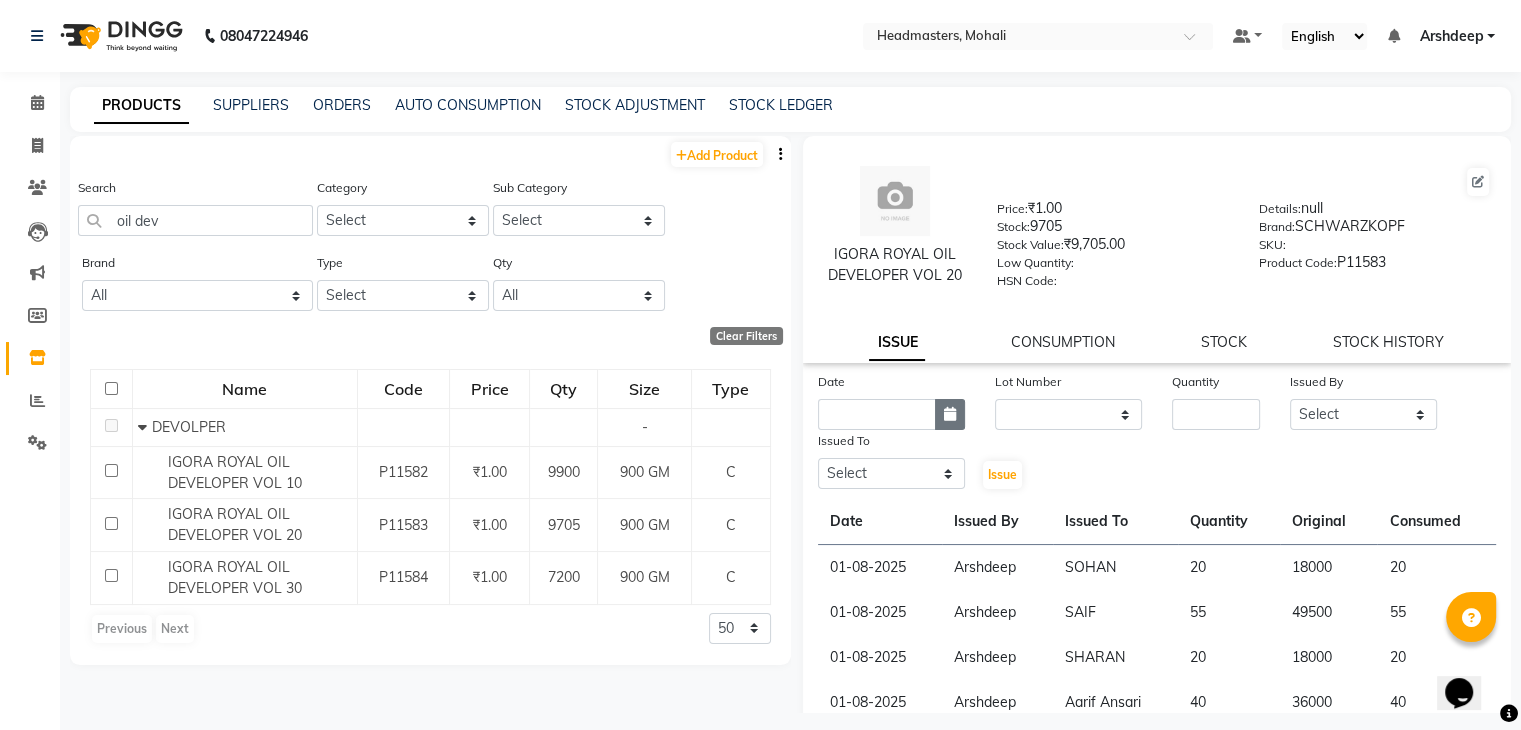 click 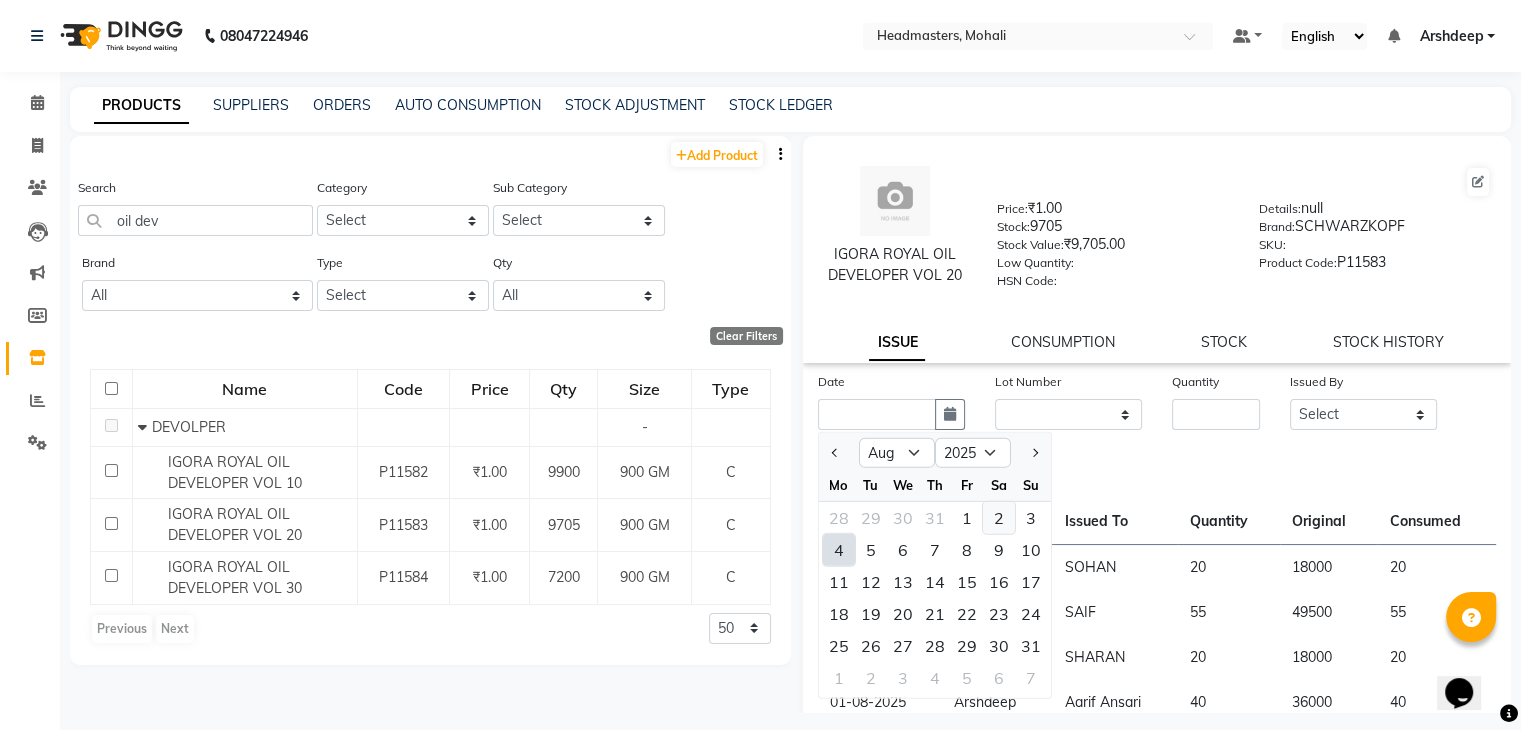 click on "2" 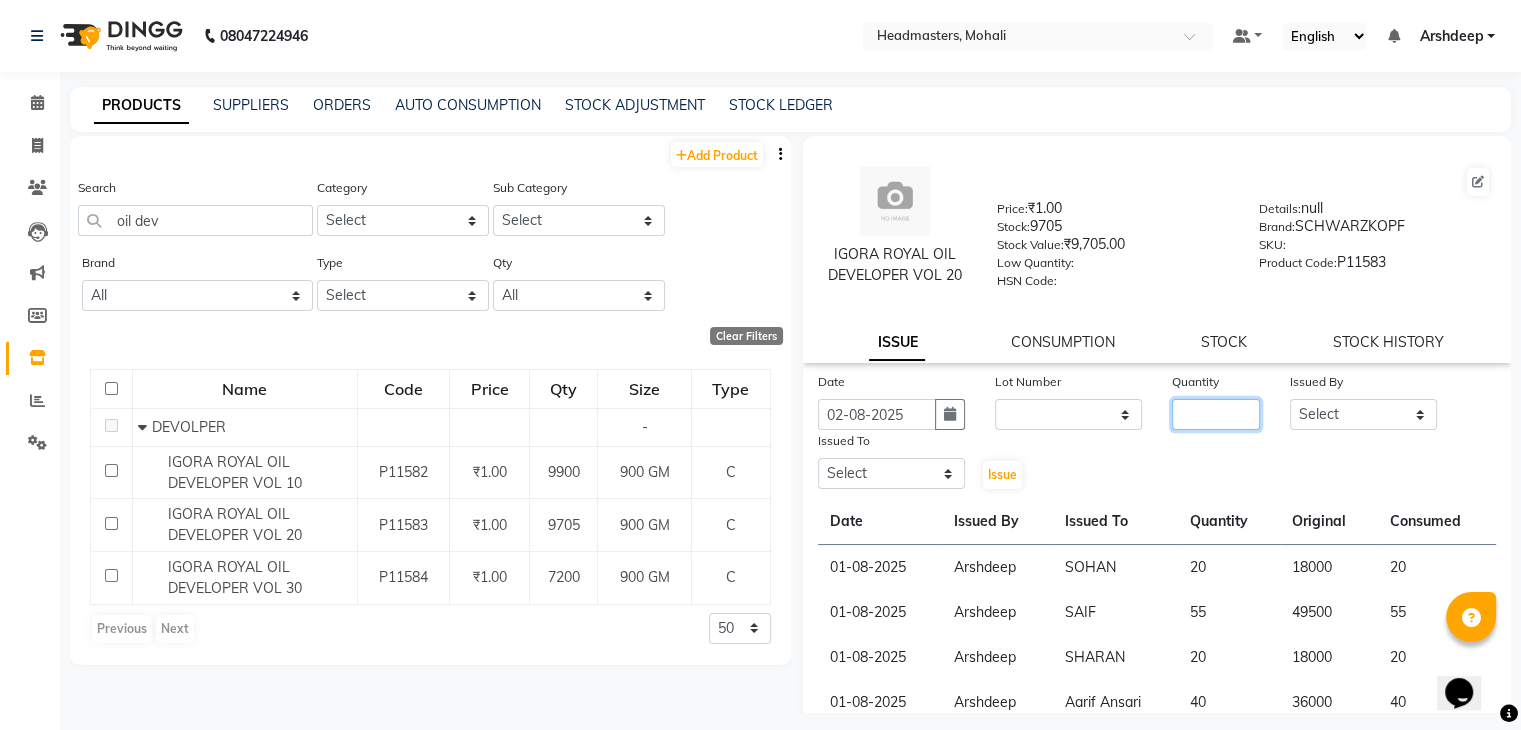 click 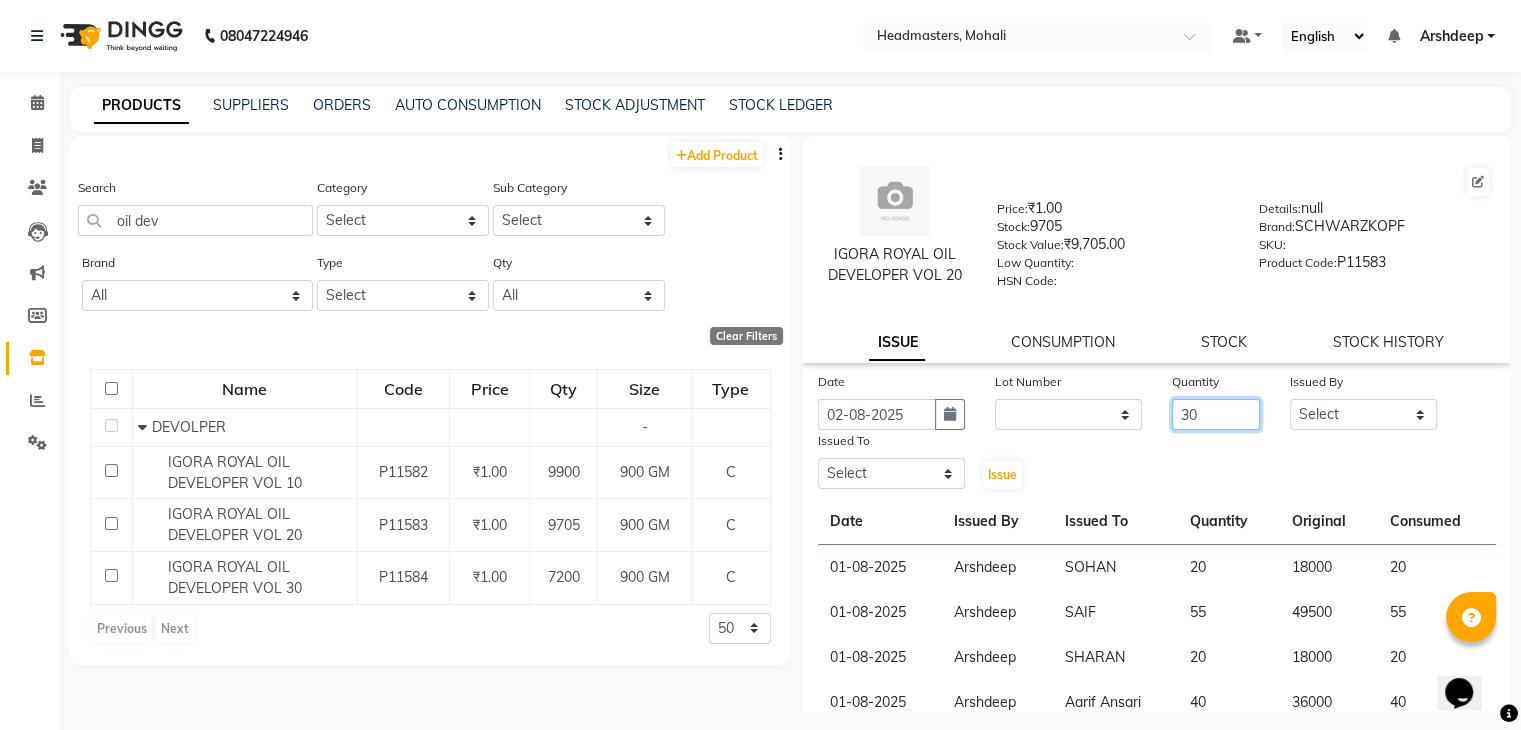 type on "30" 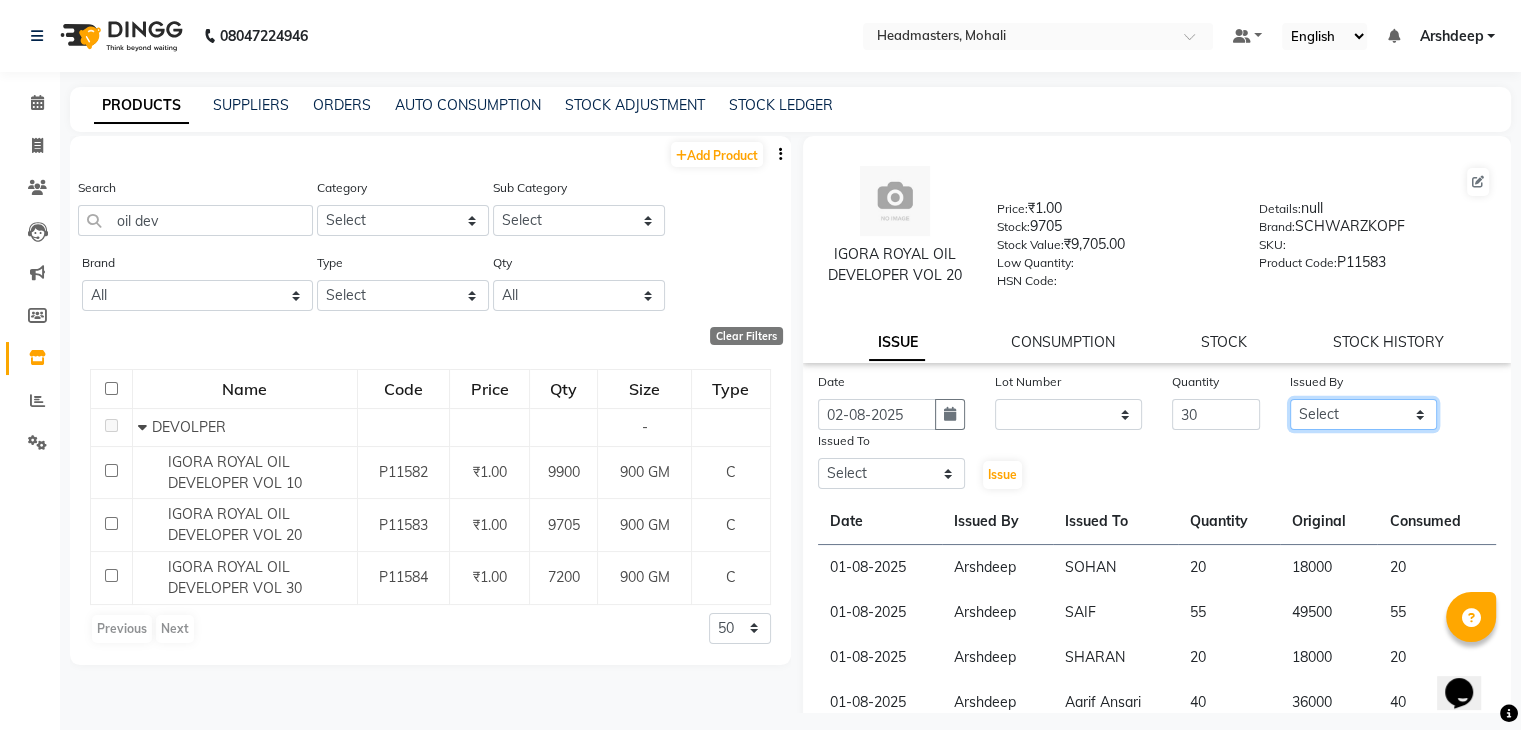 click on "Select AARIF Aarif Ansari Ali ANJANA ANJU Arshdeep Aryan Asad  Azam BALWINDER BHAWNA BIMLA CHETAN Deepak  HARRY Headmasters Honey Sidhu Jyoti karamdeep Manav MICHAEL Navdeep NEETU NEETU -  FRONT DESK  NEHA PREET PRINCE RAVI ROOP SACHIN KUMAR Sagar SAIF SARJU SAURAV SHAHZAD SHARAN SHARDA SHELLY SHUBHAM  SOHAIL SOHAN  VICkY Yamini" 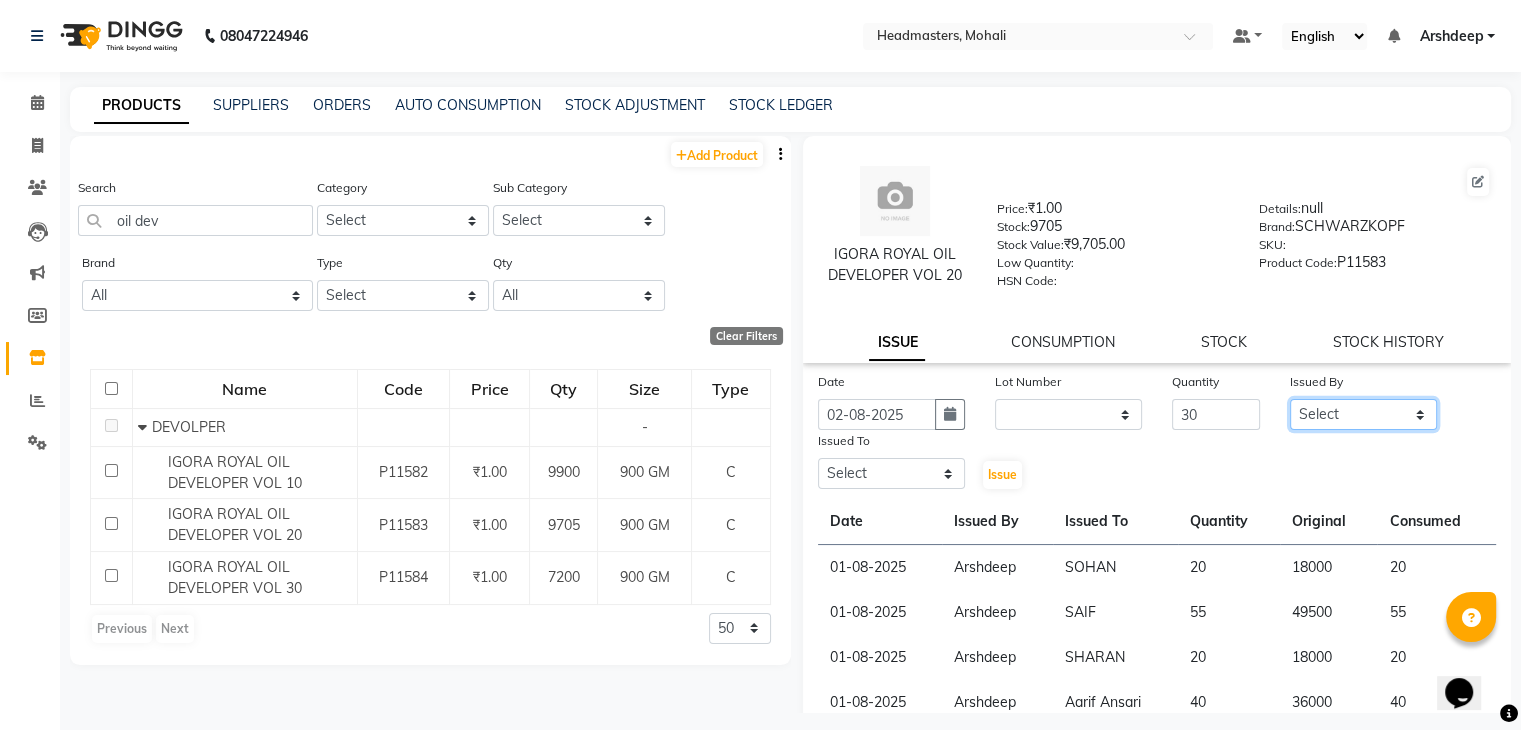 select on "84970" 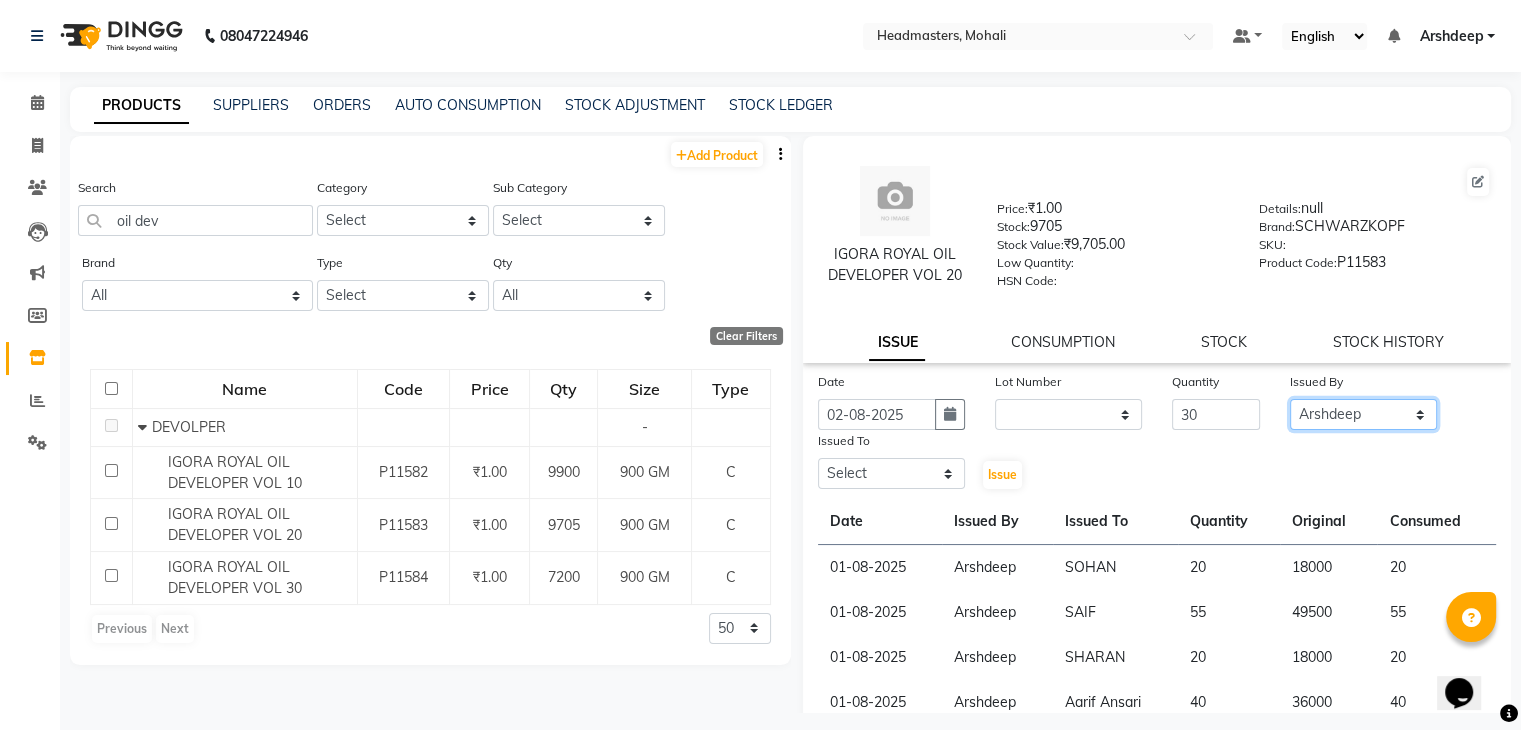 click on "Select AARIF Aarif Ansari Ali ANJANA ANJU Arshdeep Aryan Asad  Azam BALWINDER BHAWNA BIMLA CHETAN Deepak  HARRY Headmasters Honey Sidhu Jyoti karamdeep Manav MICHAEL Navdeep NEETU NEETU -  FRONT DESK  NEHA PREET PRINCE RAVI ROOP SACHIN KUMAR Sagar SAIF SARJU SAURAV SHAHZAD SHARAN SHARDA SHELLY SHUBHAM  SOHAIL SOHAN  VICkY Yamini" 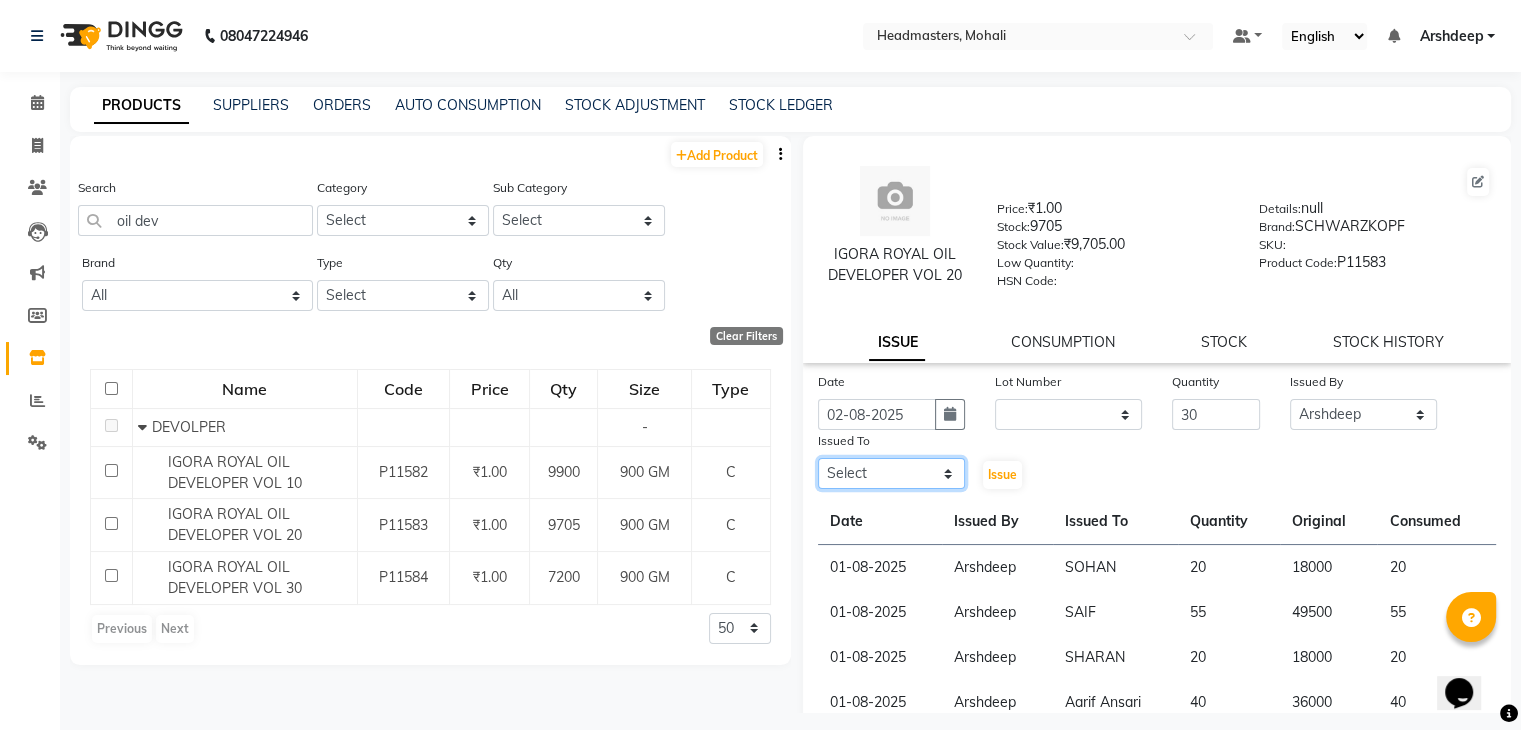 click on "Select AARIF Aarif Ansari Ali ANJANA ANJU Arshdeep Aryan Asad  Azam BALWINDER BHAWNA BIMLA CHETAN Deepak  HARRY Headmasters Honey Sidhu Jyoti karamdeep Manav MICHAEL Navdeep NEETU NEETU -  FRONT DESK  NEHA PREET PRINCE RAVI ROOP SACHIN KUMAR Sagar SAIF SARJU SAURAV SHAHZAD SHARAN SHARDA SHELLY SHUBHAM  SOHAIL SOHAN  VICkY Yamini" 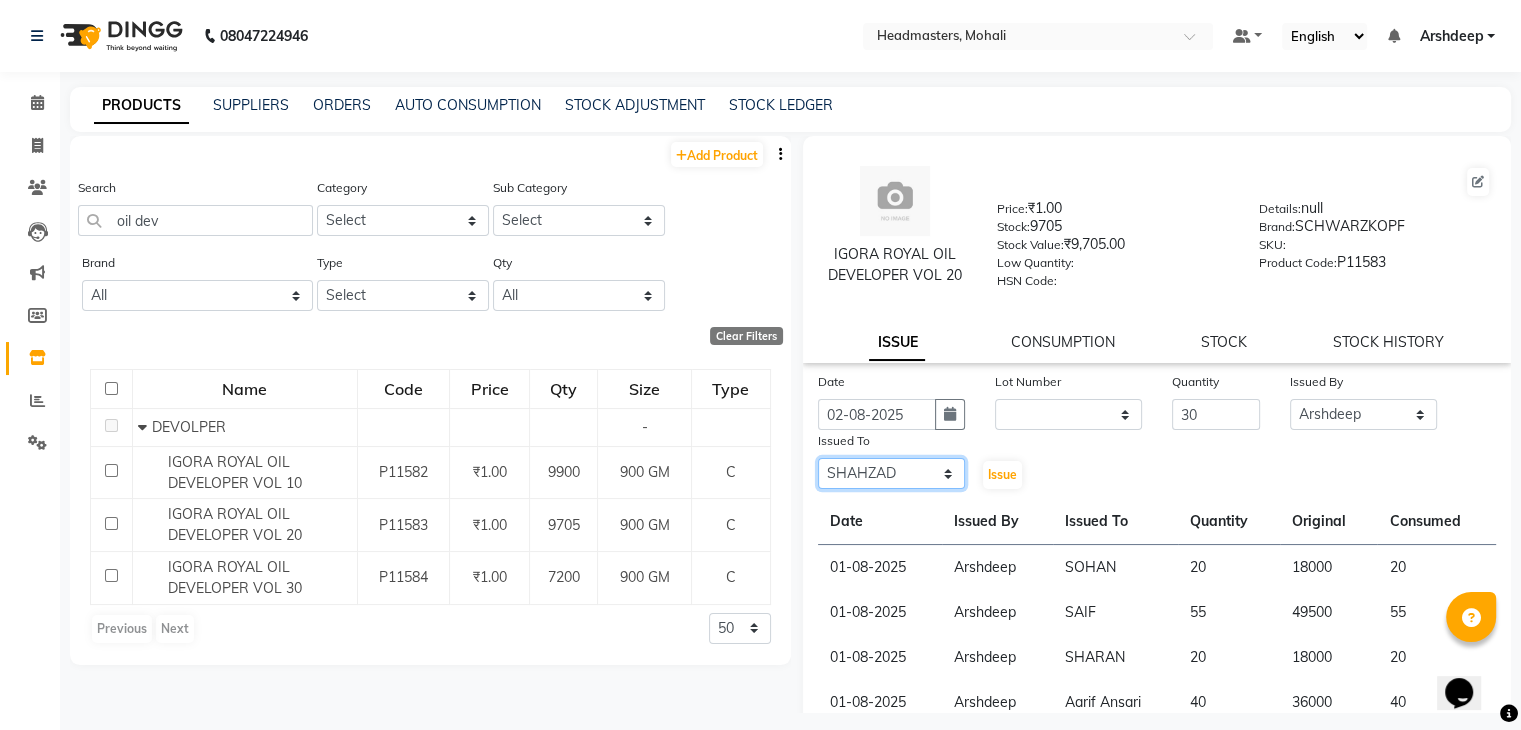 click on "Select AARIF Aarif Ansari Ali ANJANA ANJU Arshdeep Aryan Asad  Azam BALWINDER BHAWNA BIMLA CHETAN Deepak  HARRY Headmasters Honey Sidhu Jyoti karamdeep Manav MICHAEL Navdeep NEETU NEETU -  FRONT DESK  NEHA PREET PRINCE RAVI ROOP SACHIN KUMAR Sagar SAIF SARJU SAURAV SHAHZAD SHARAN SHARDA SHELLY SHUBHAM  SOHAIL SOHAN  VICkY Yamini" 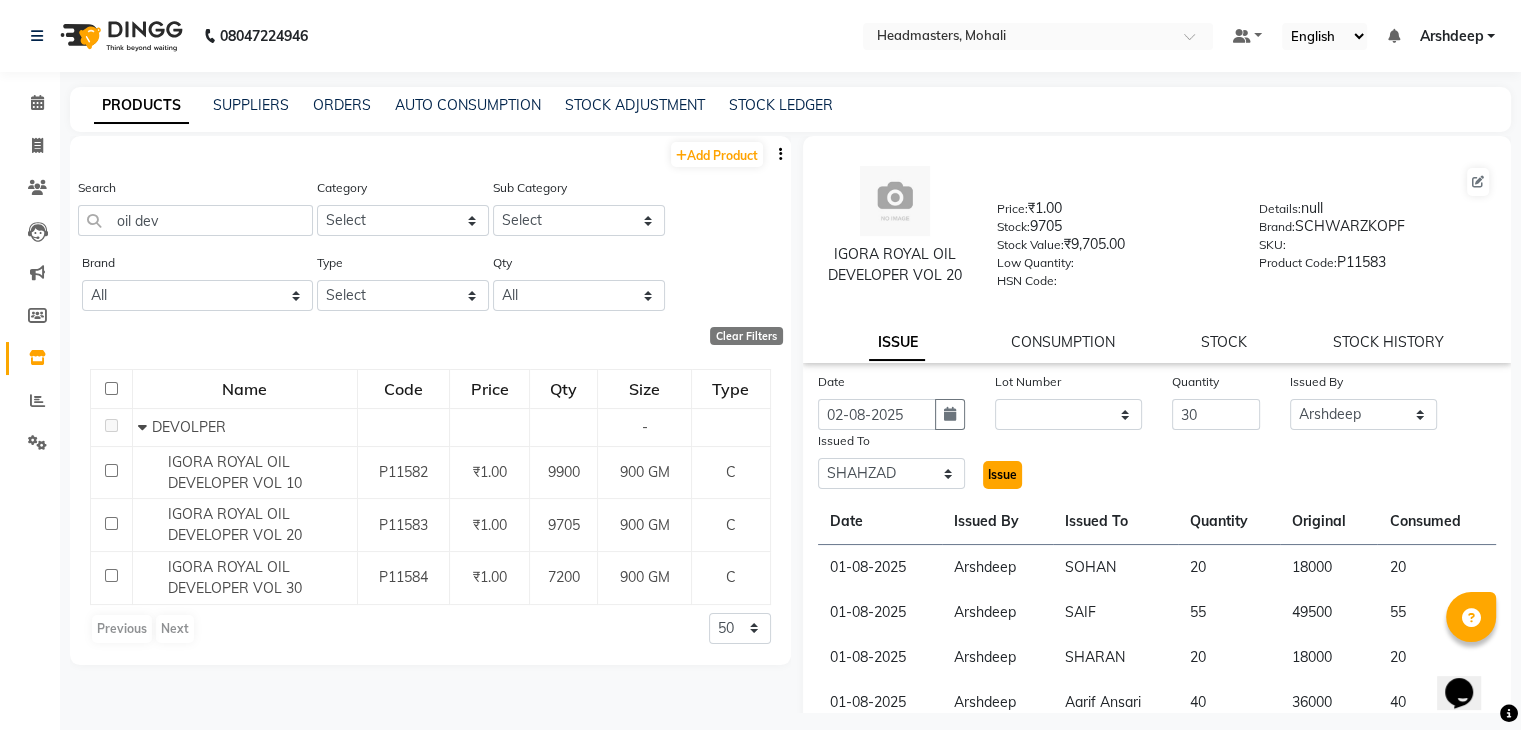 click on "Issue" 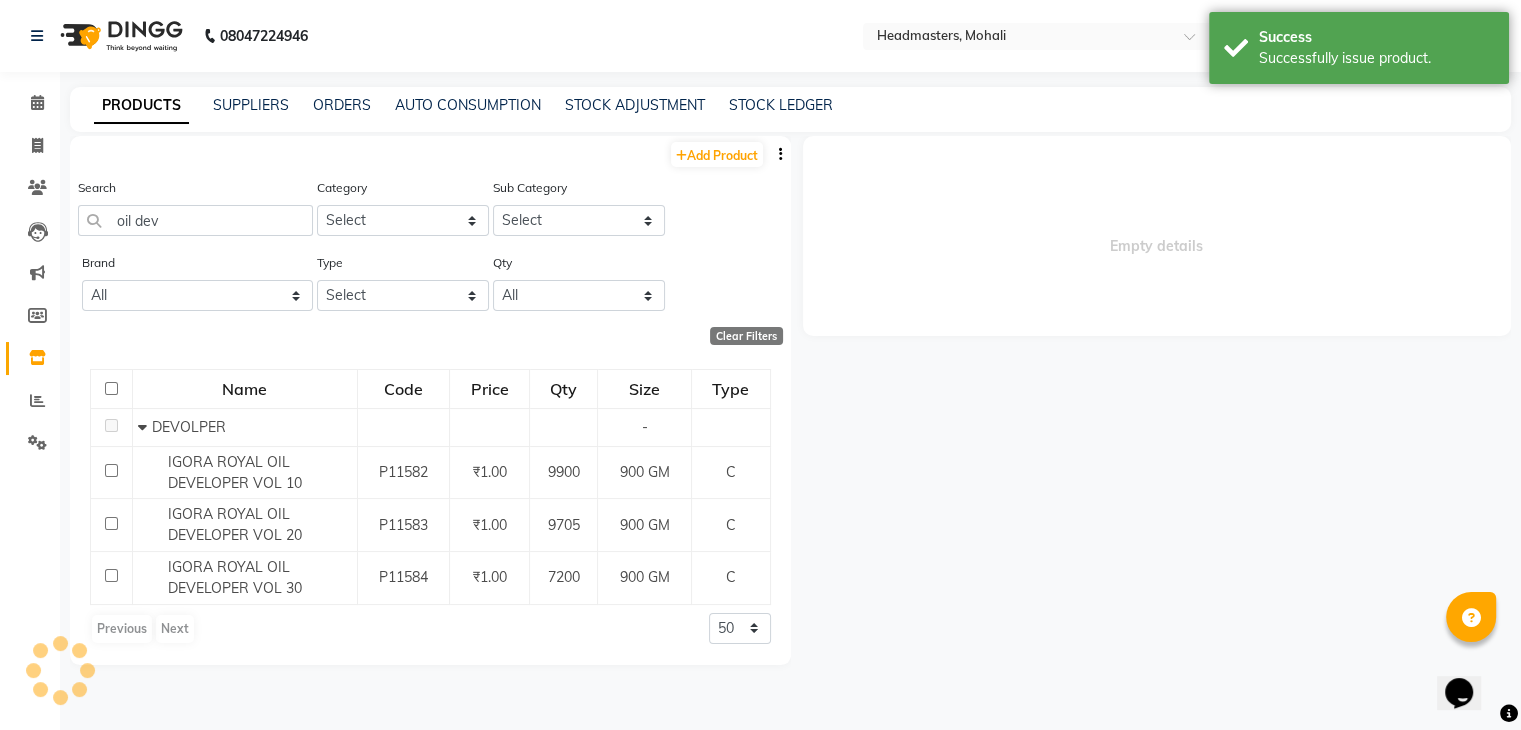 select 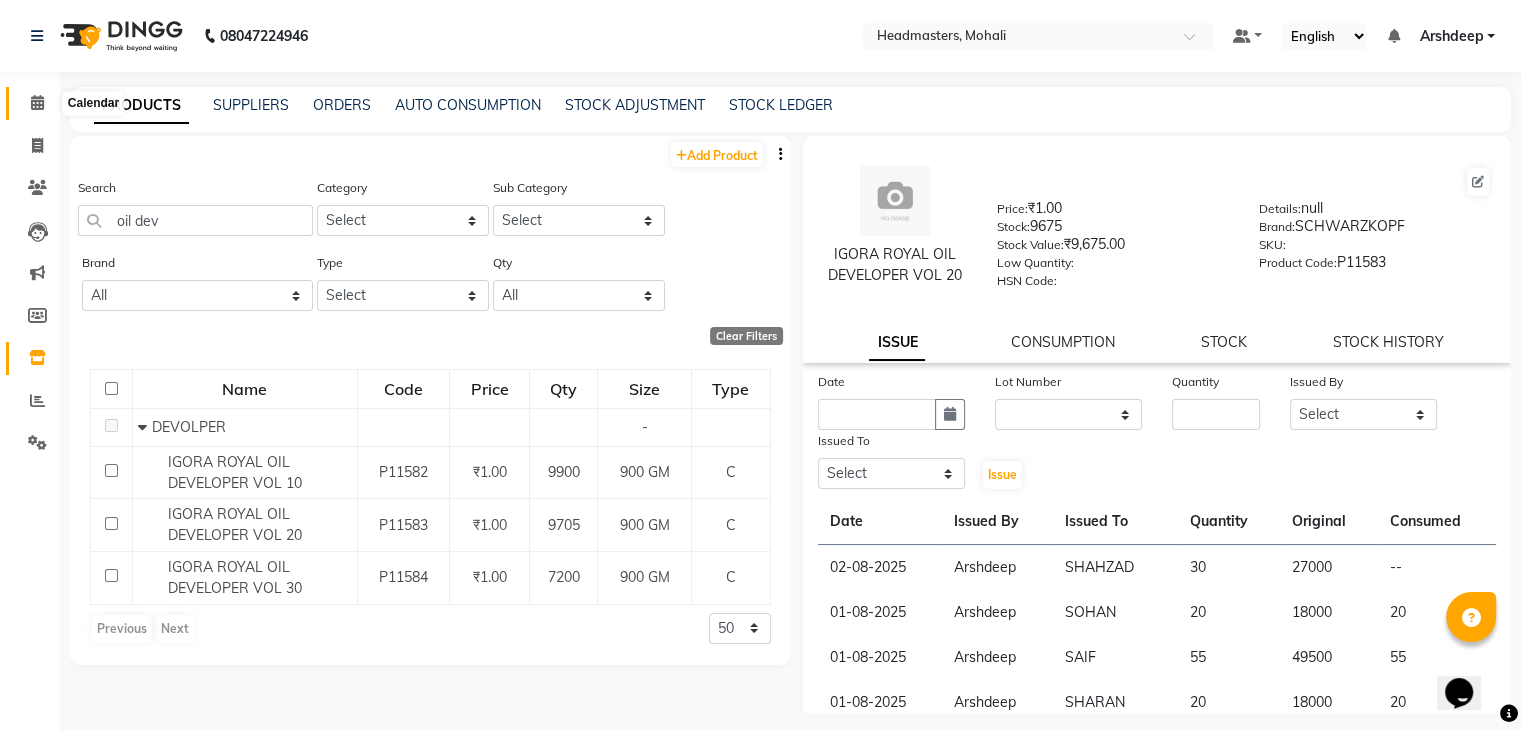 click 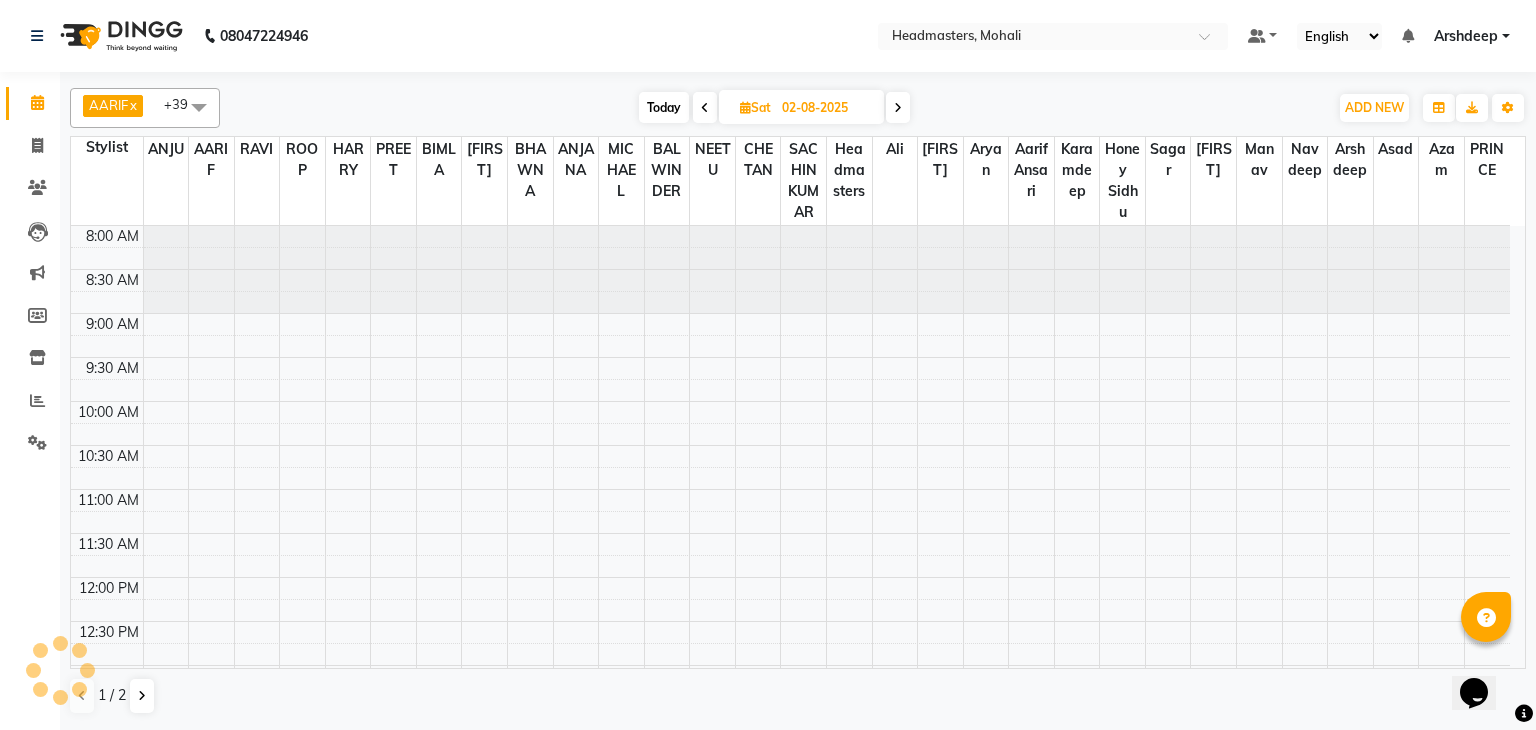 scroll, scrollTop: 0, scrollLeft: 0, axis: both 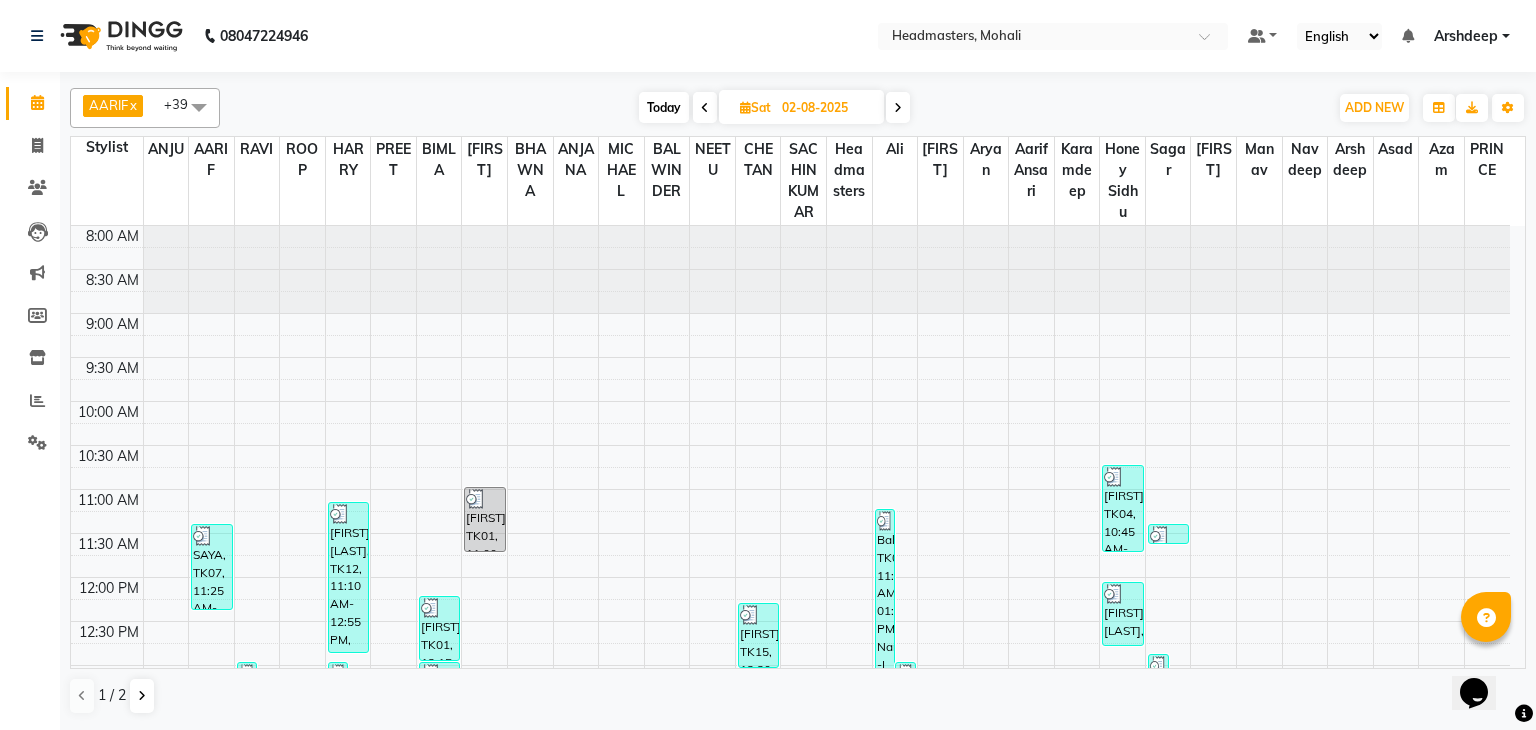 click at bounding box center [898, 107] 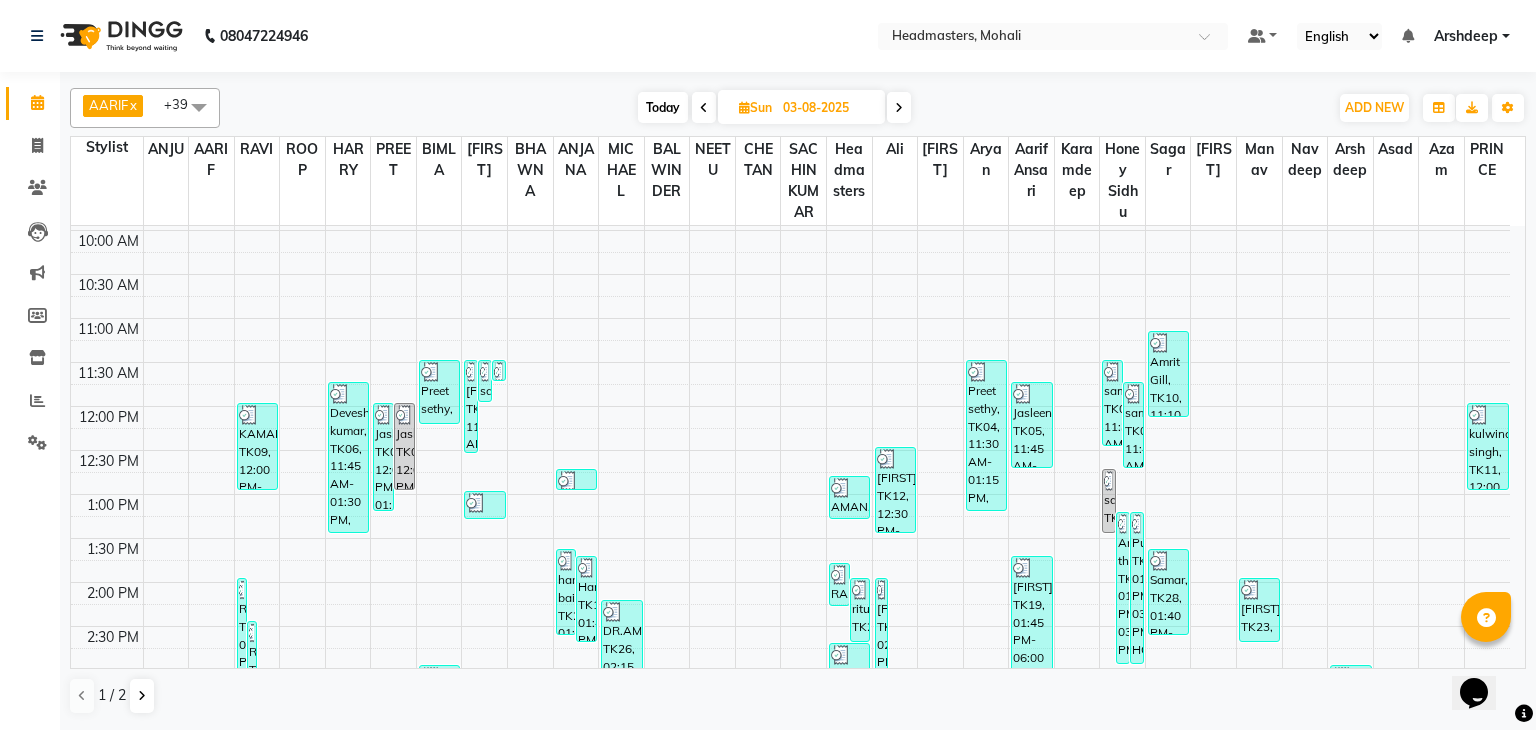 scroll, scrollTop: 172, scrollLeft: 0, axis: vertical 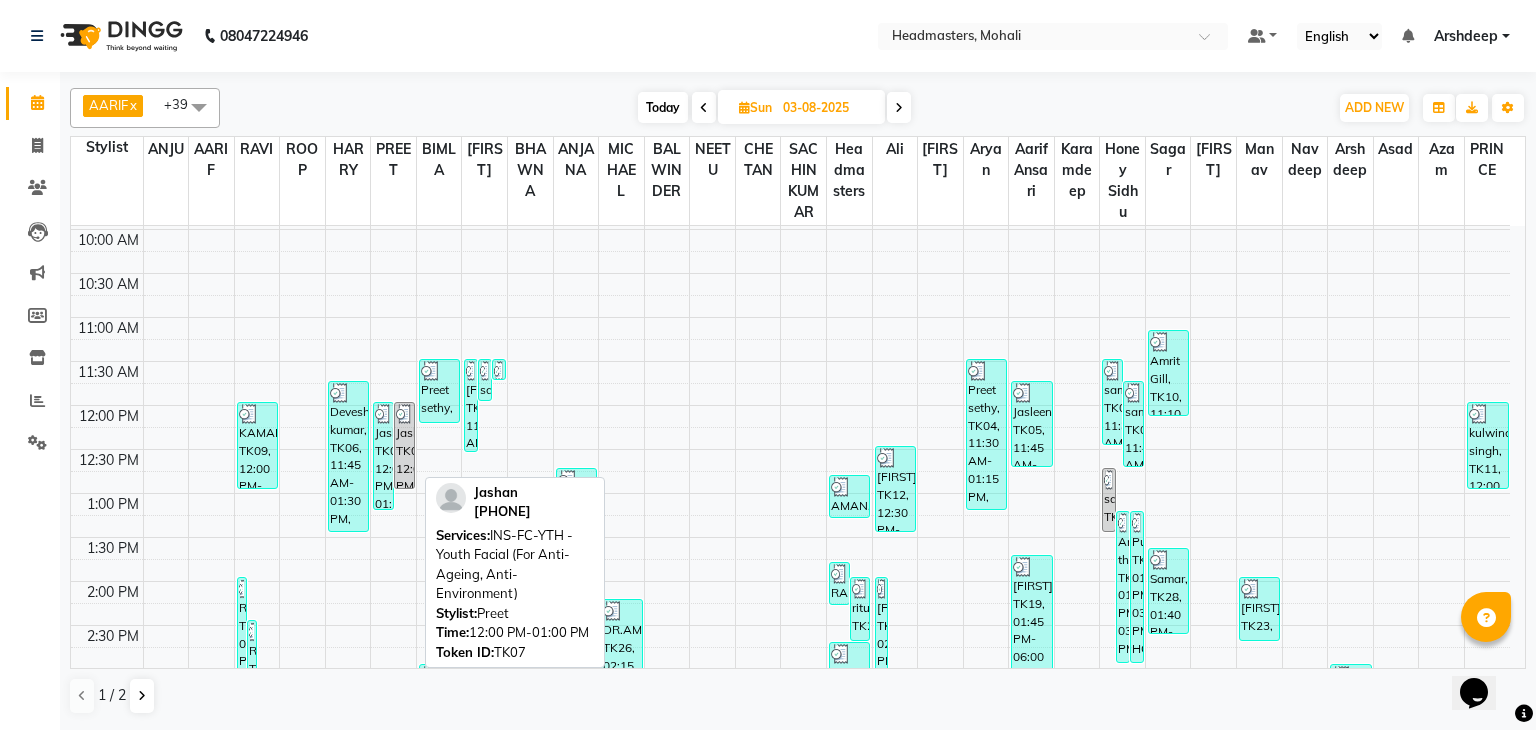 click on "Jashan, TK07, 12:00 PM-01:00 PM, INS-FC-YTH  - Youth Facial (For Anti-Ageing, Anti-Environment)" at bounding box center (404, 445) 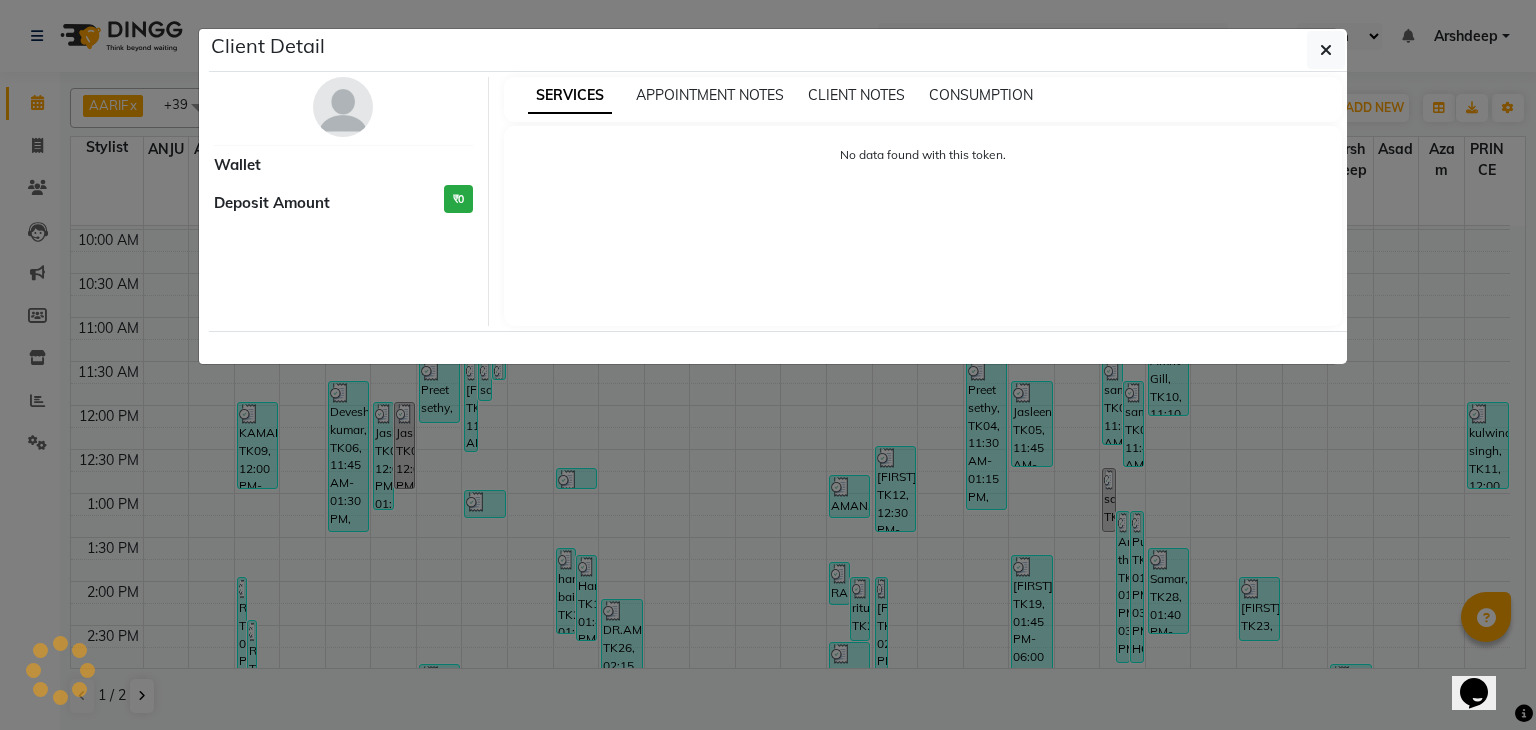 select on "3" 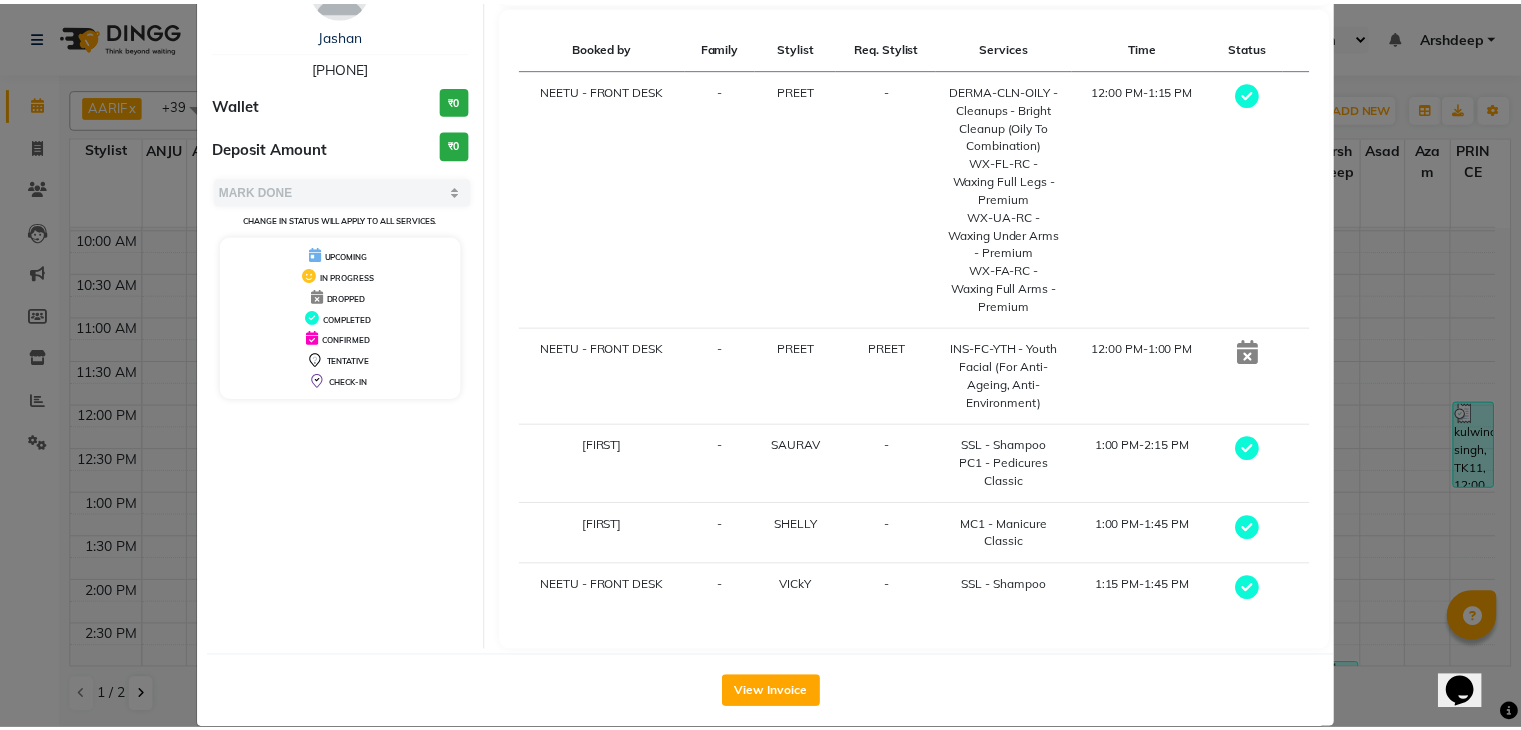 scroll, scrollTop: 145, scrollLeft: 0, axis: vertical 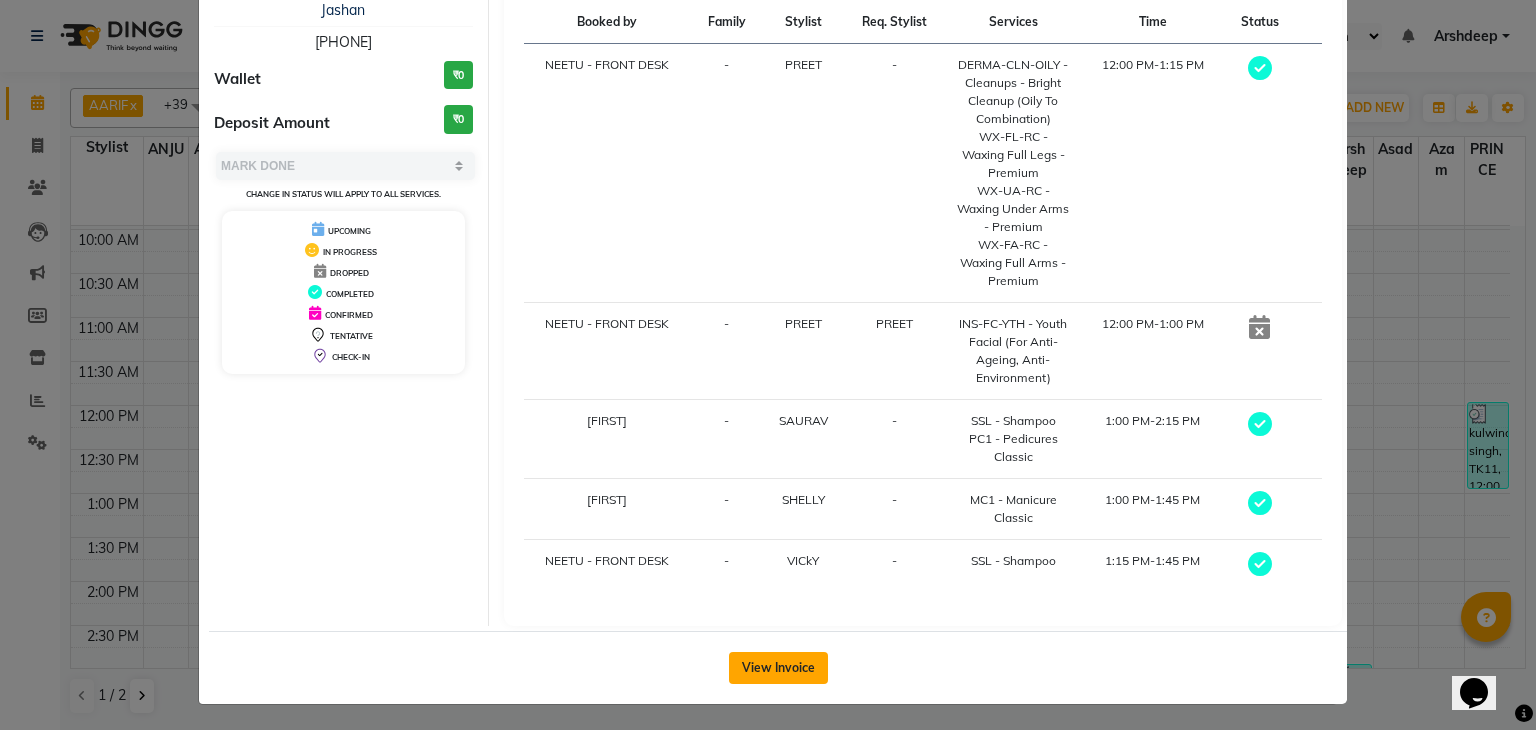 click on "View Invoice" 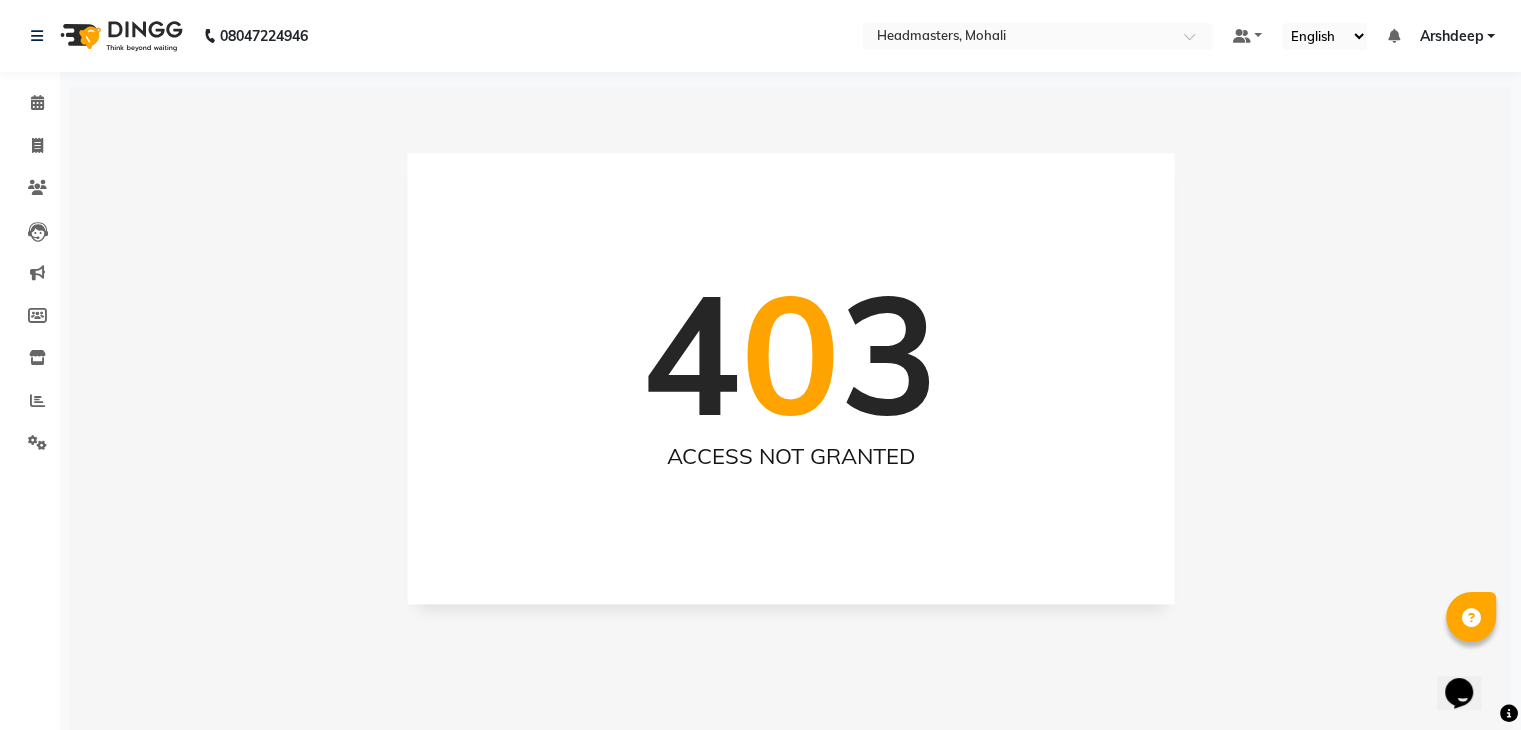 scroll, scrollTop: 116, scrollLeft: 0, axis: vertical 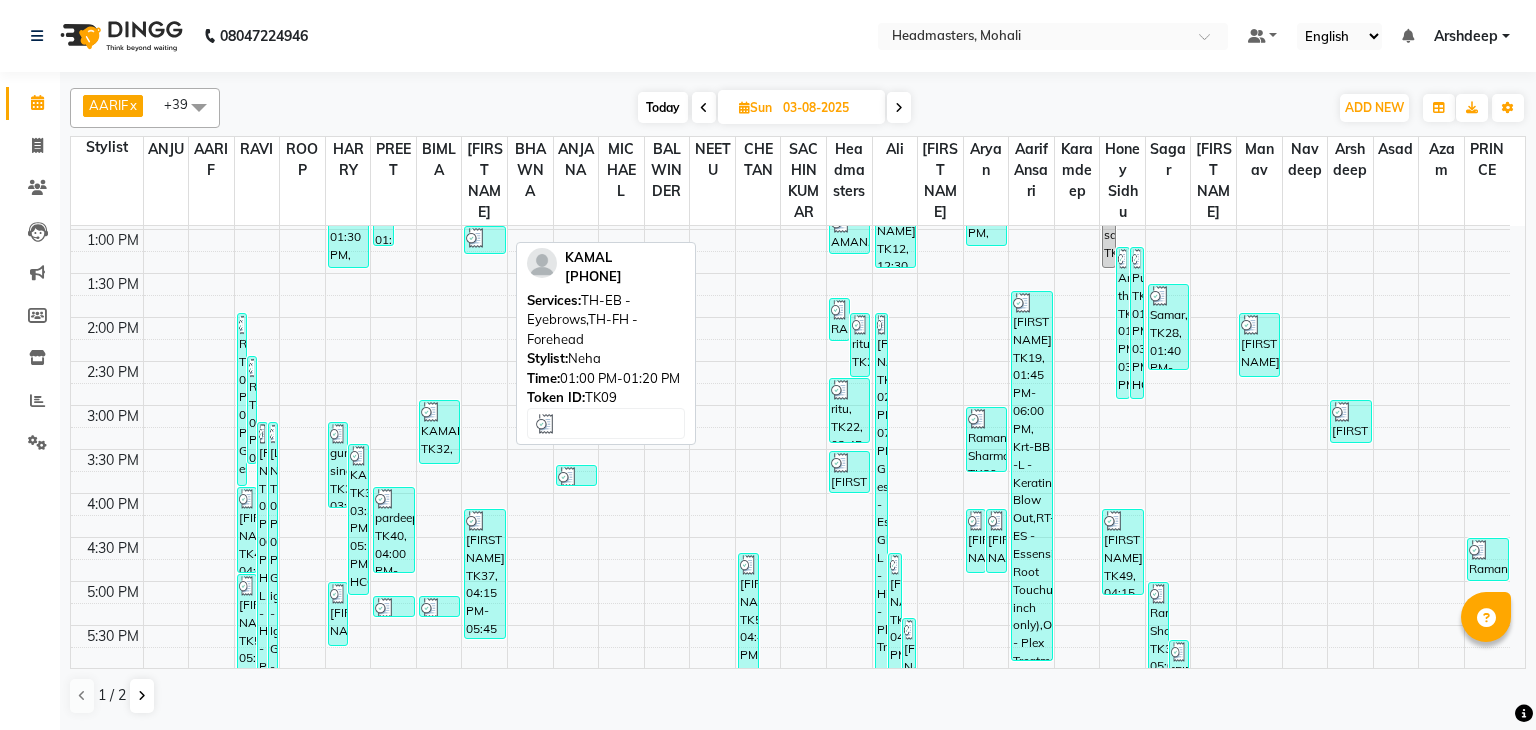 click at bounding box center [476, 238] 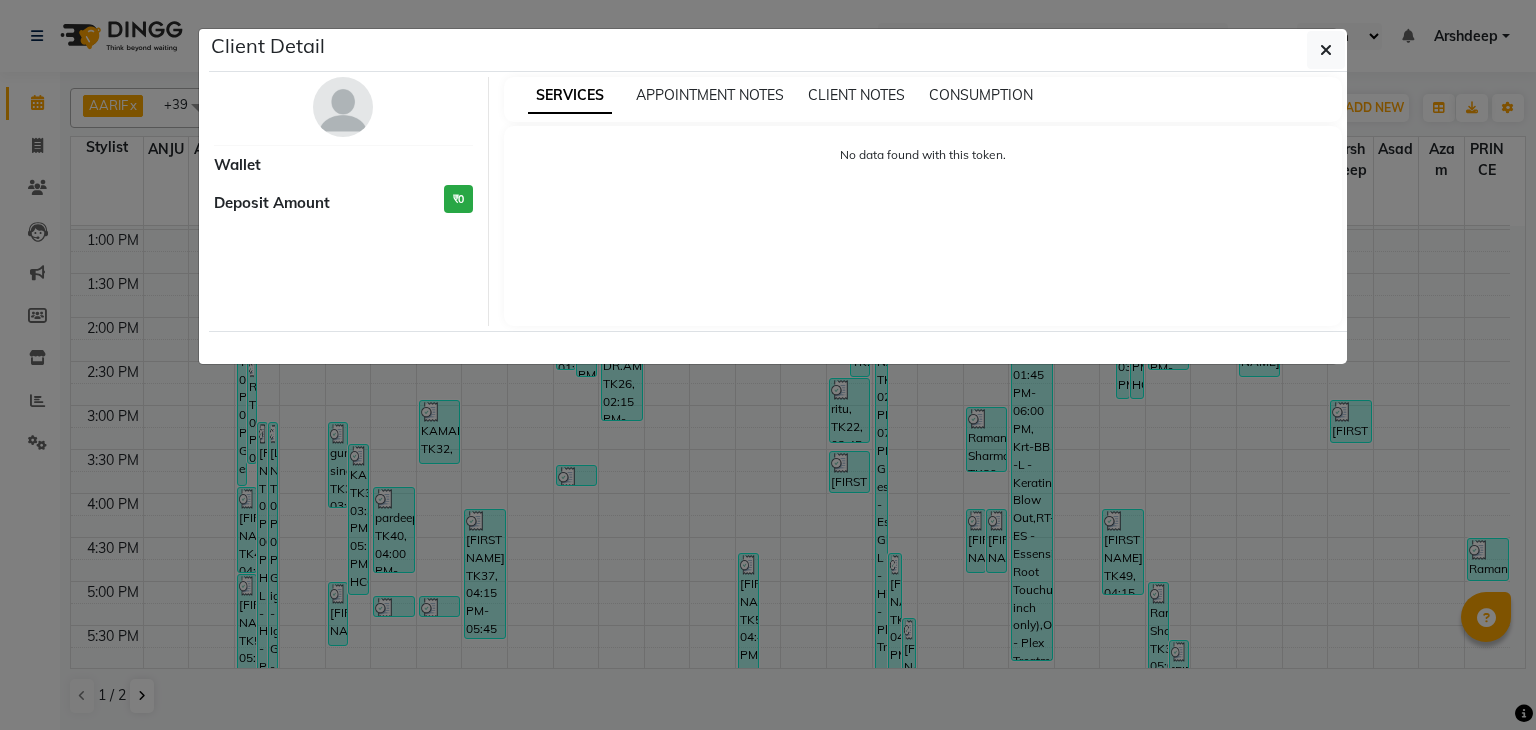 select on "3" 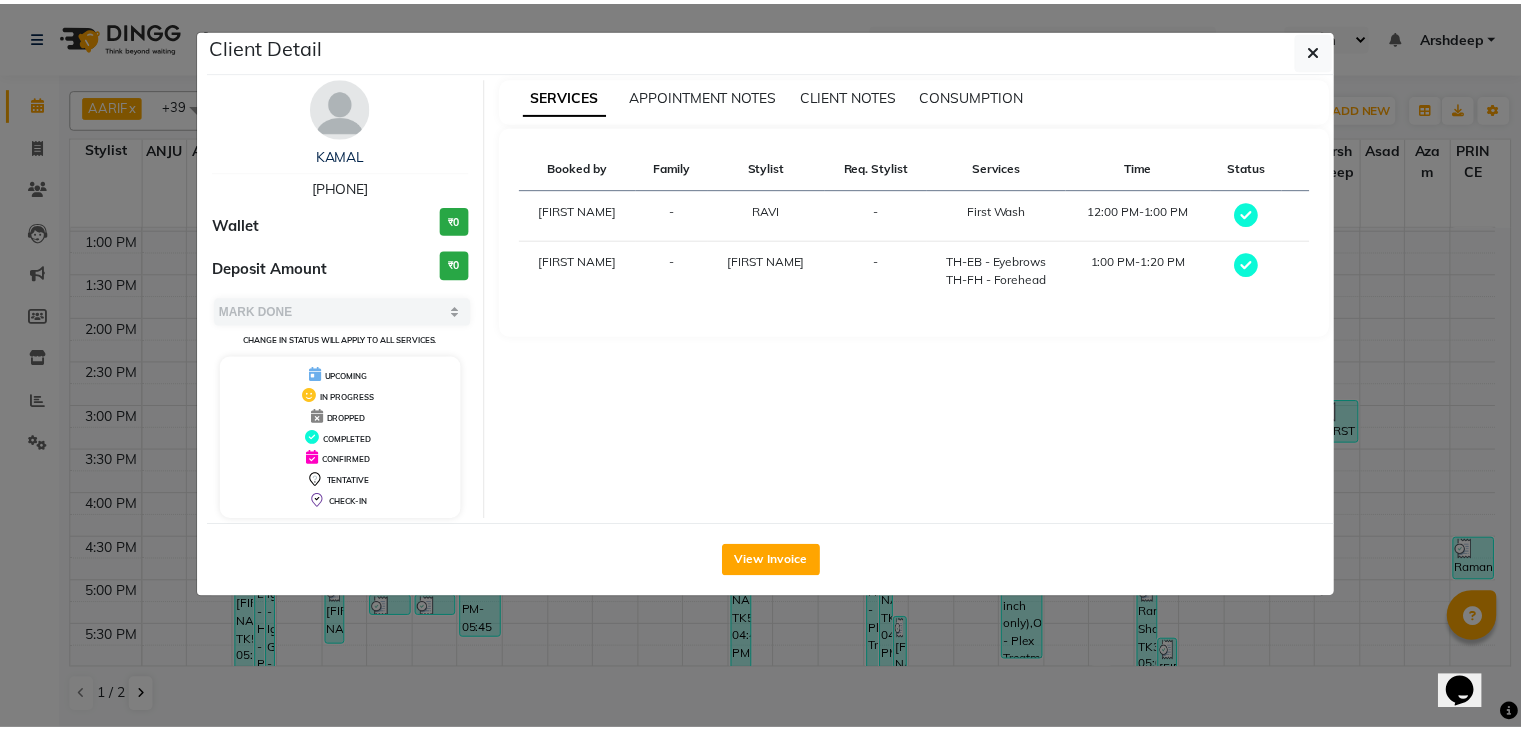 scroll, scrollTop: 0, scrollLeft: 0, axis: both 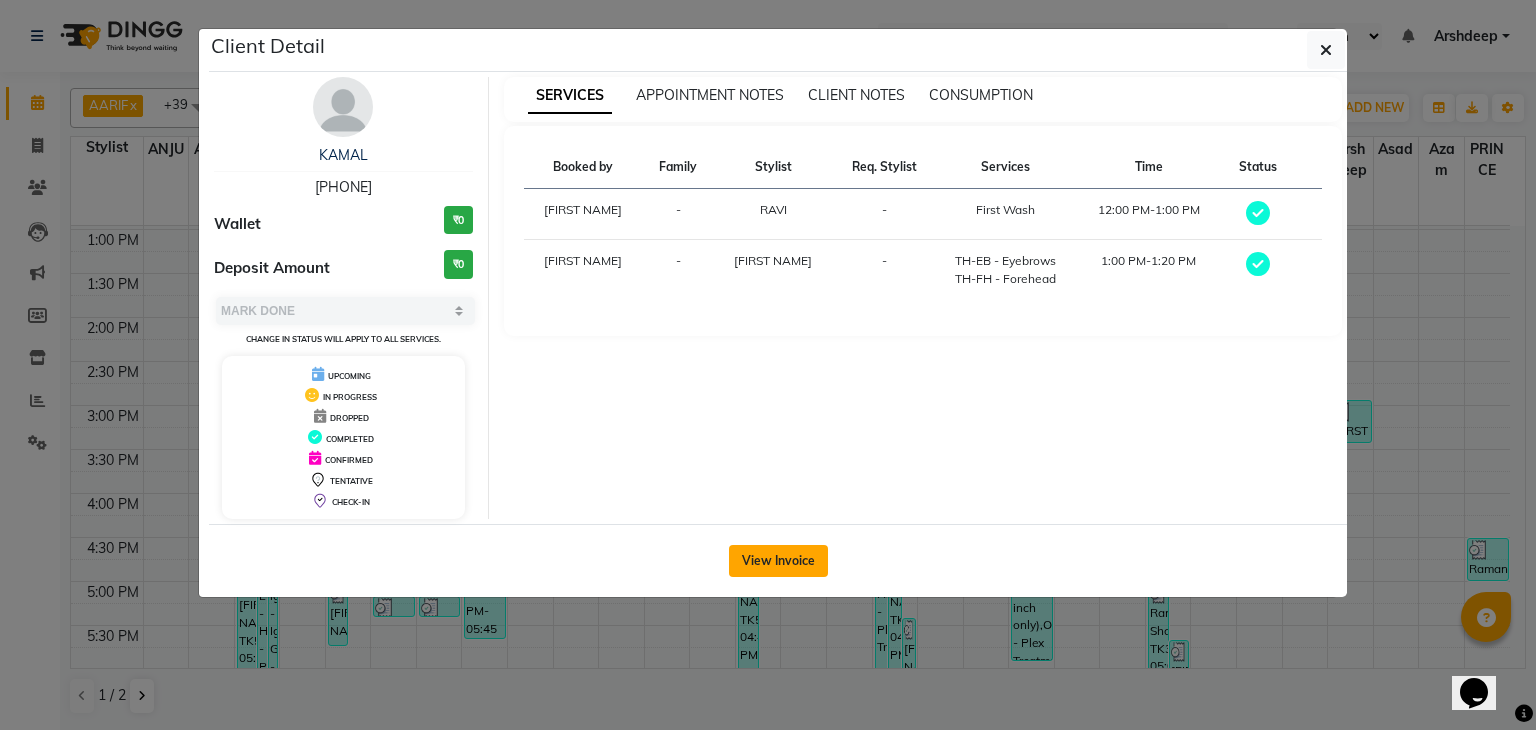 click on "View Invoice" 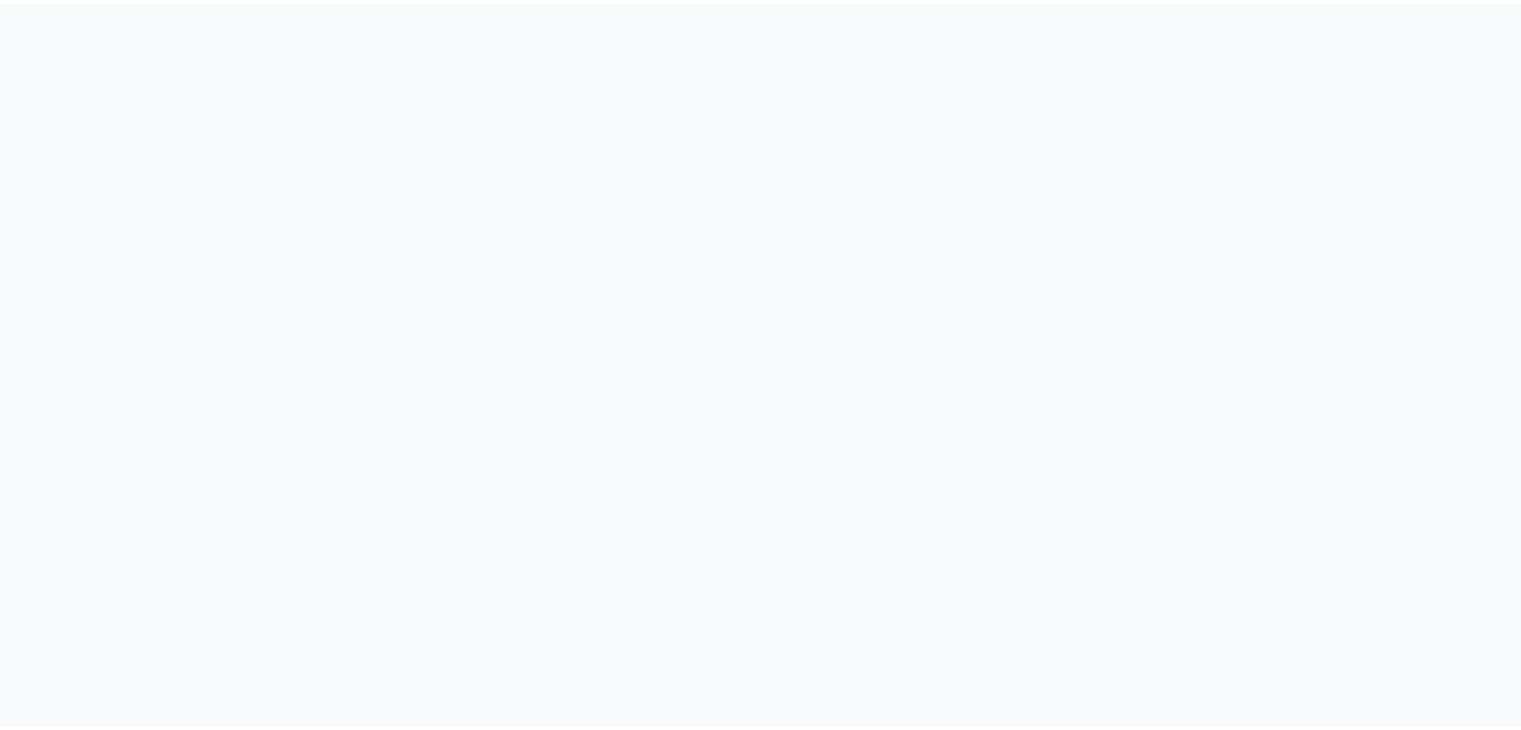 scroll, scrollTop: 0, scrollLeft: 0, axis: both 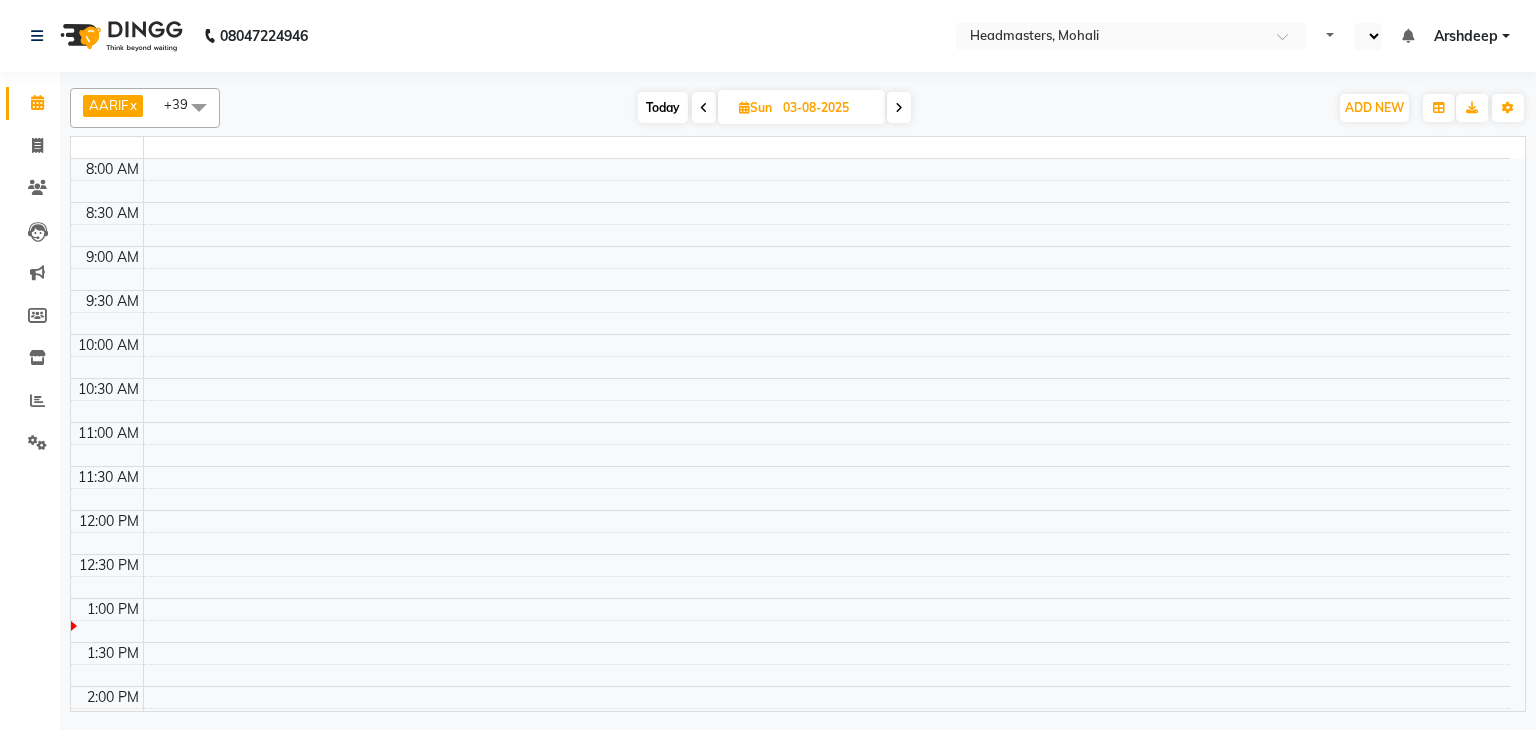 select on "en" 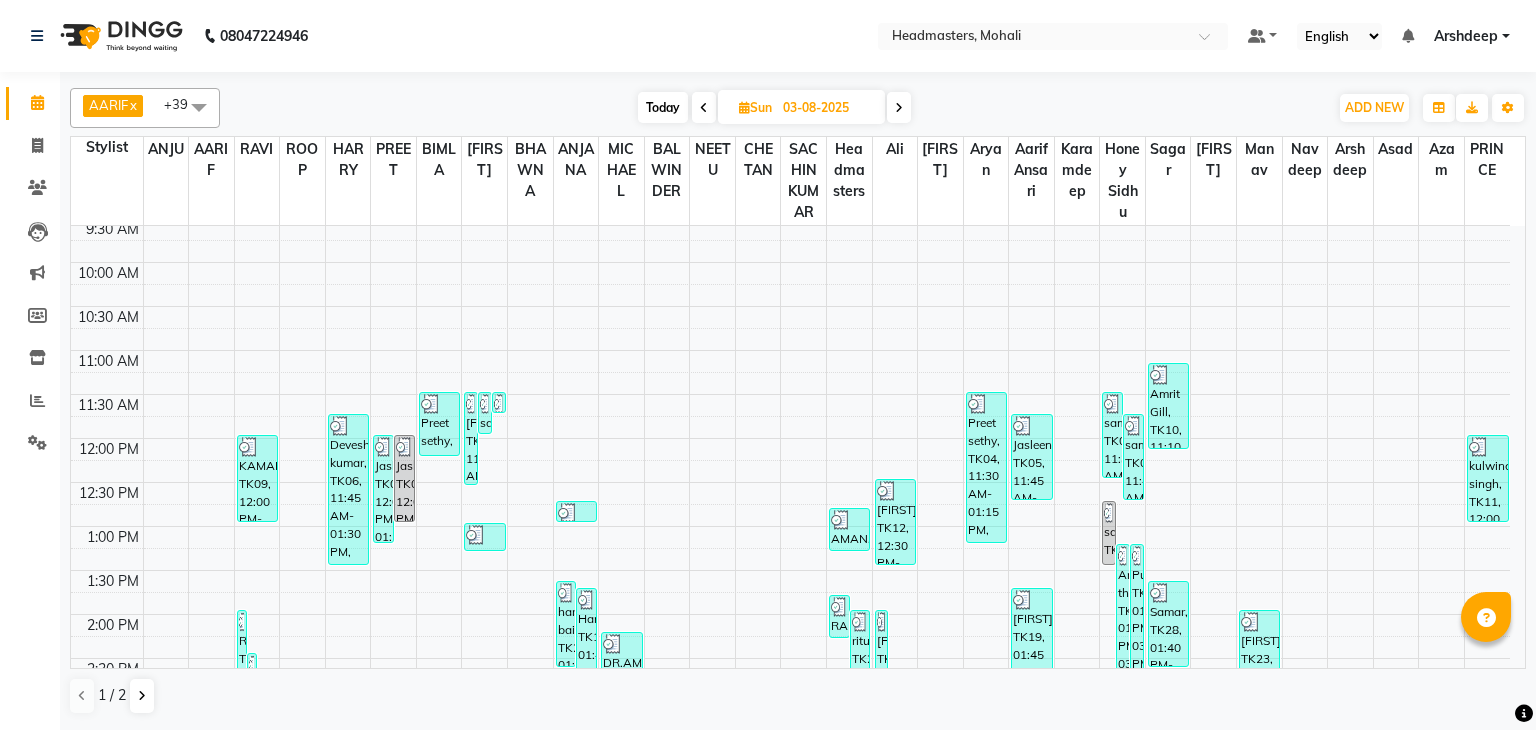 scroll, scrollTop: 34, scrollLeft: 0, axis: vertical 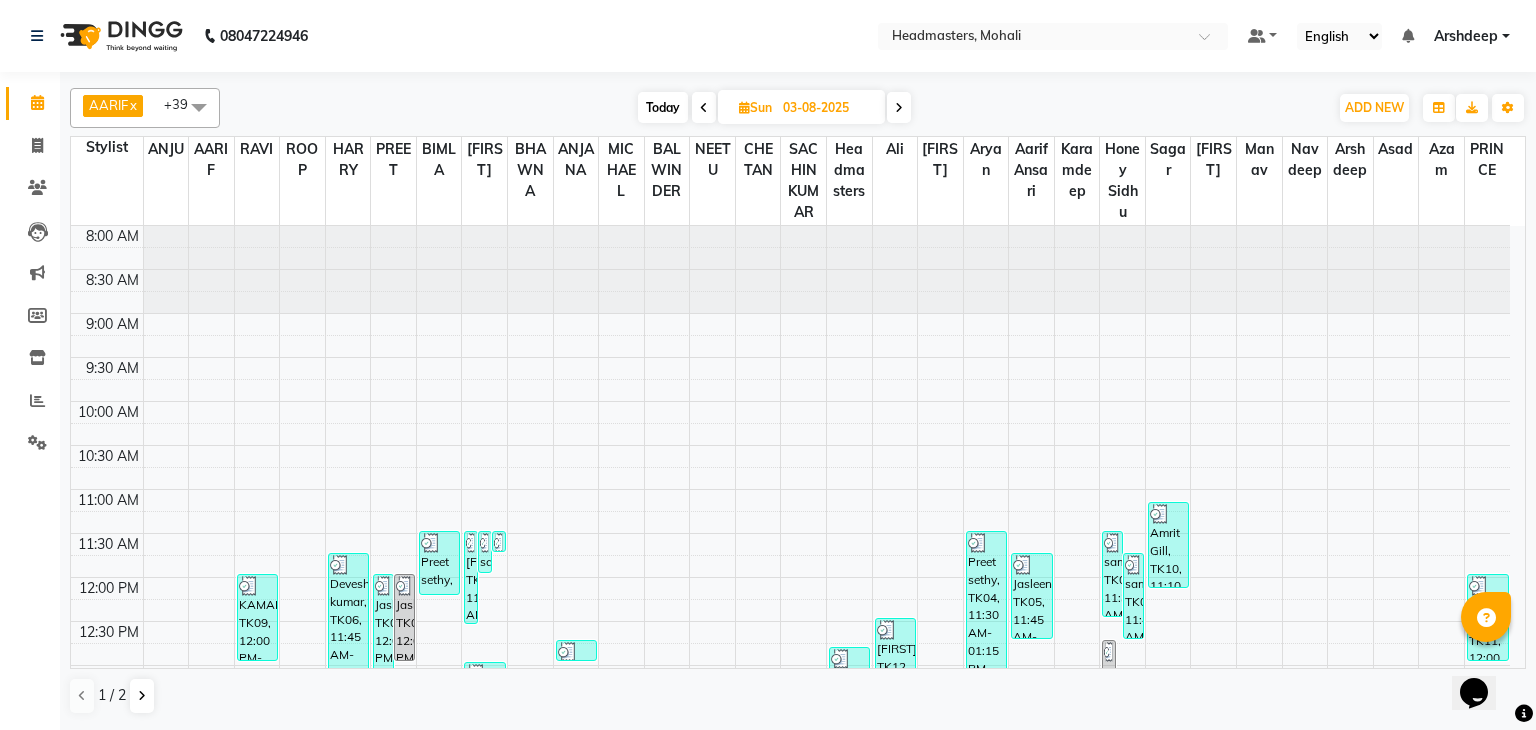 click at bounding box center [899, 107] 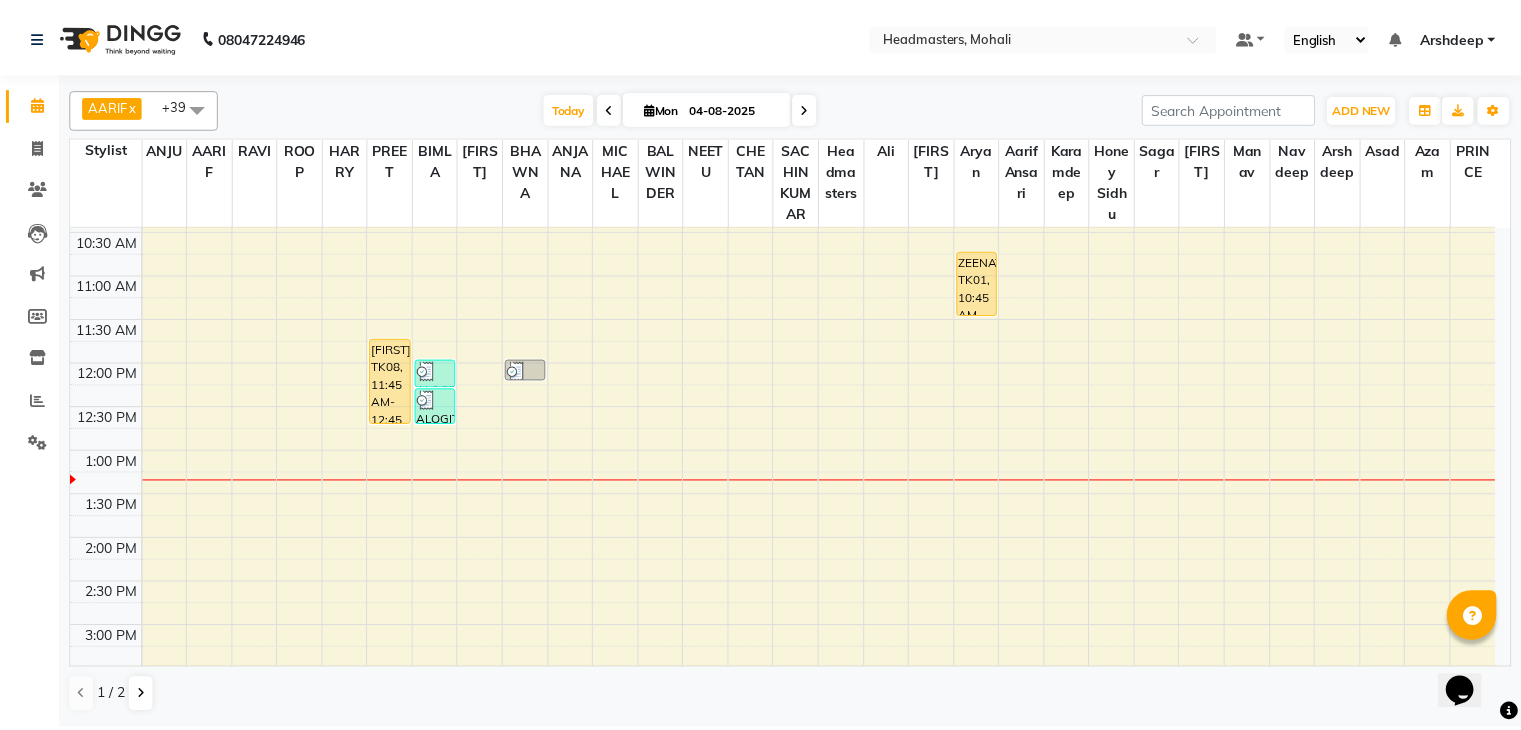 scroll, scrollTop: 0, scrollLeft: 0, axis: both 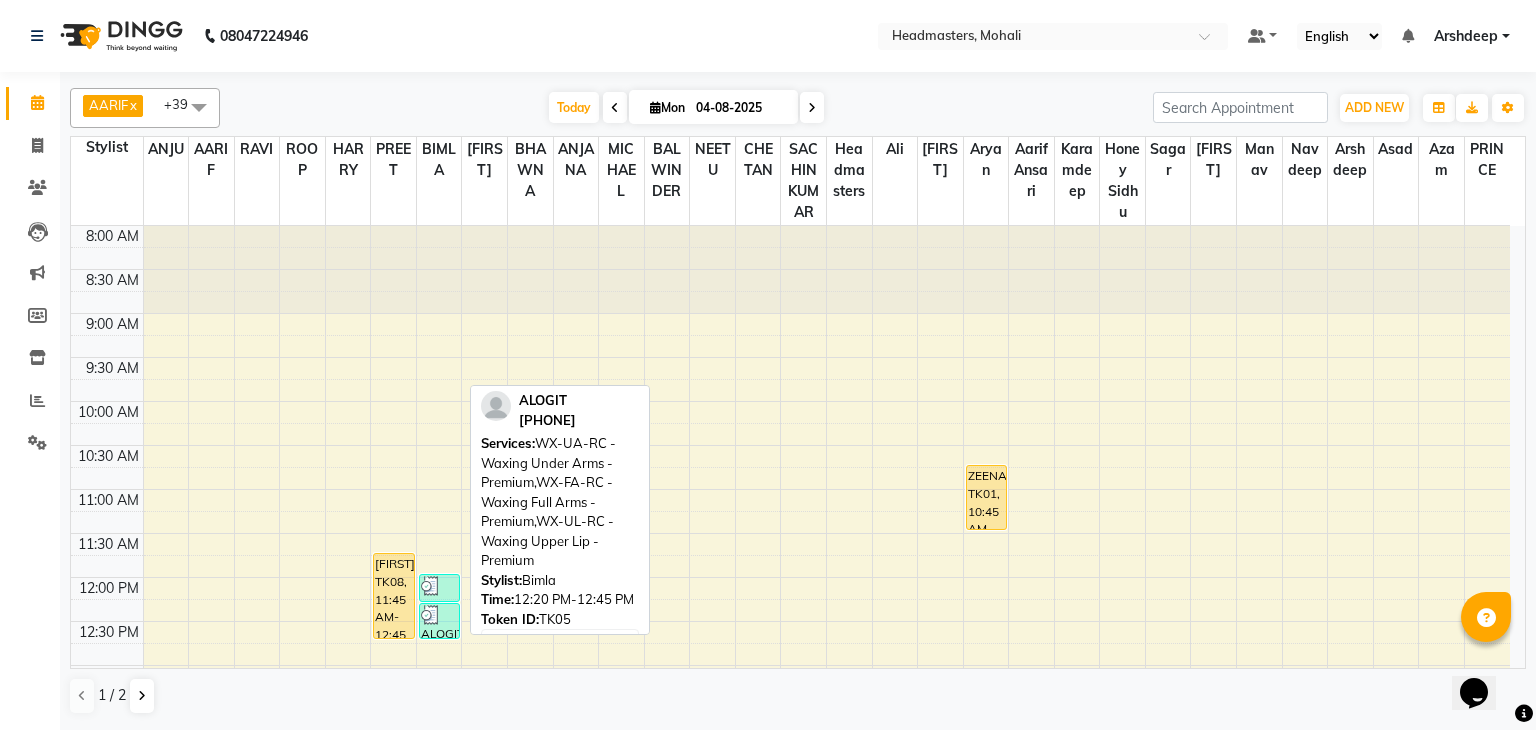 click at bounding box center (439, 615) 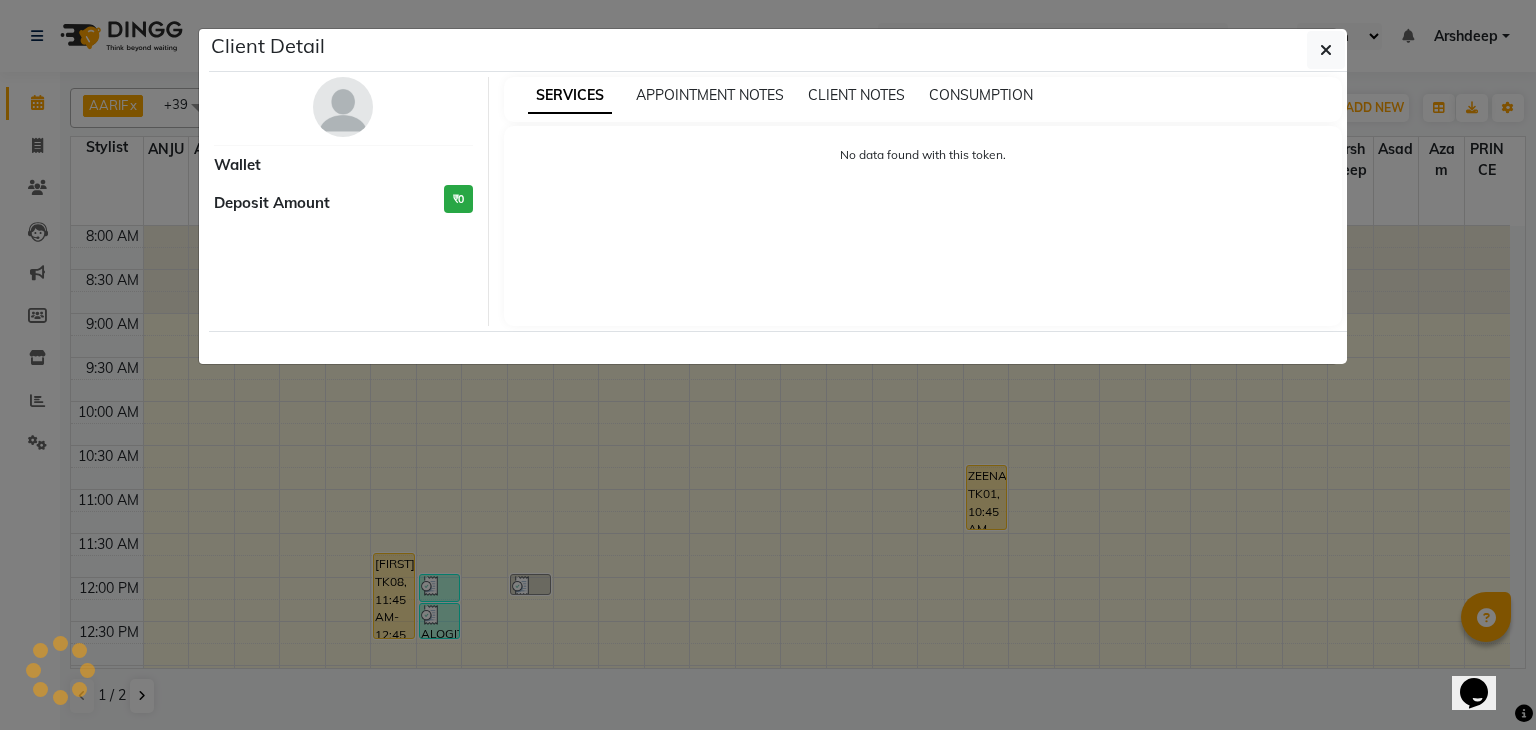 select on "3" 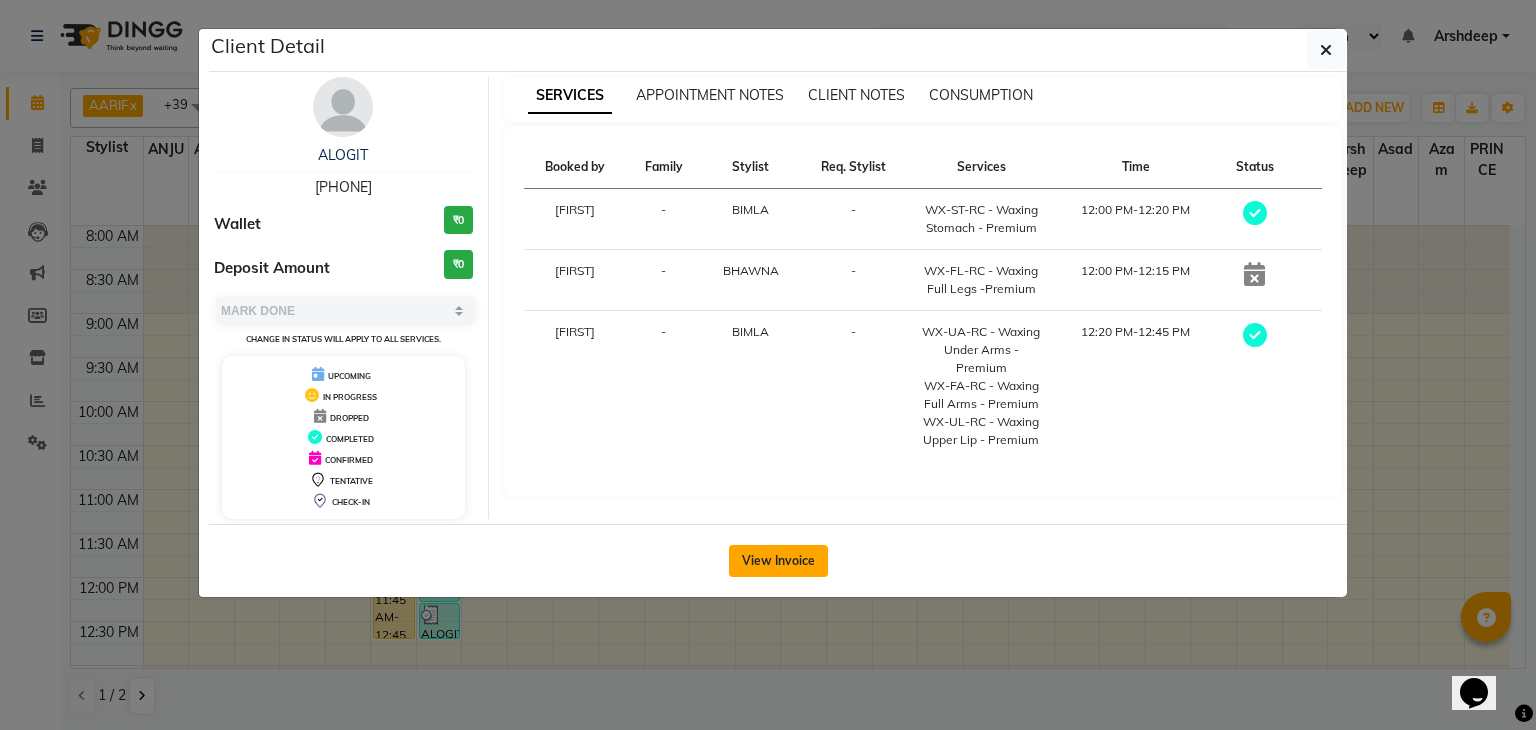 click on "View Invoice" 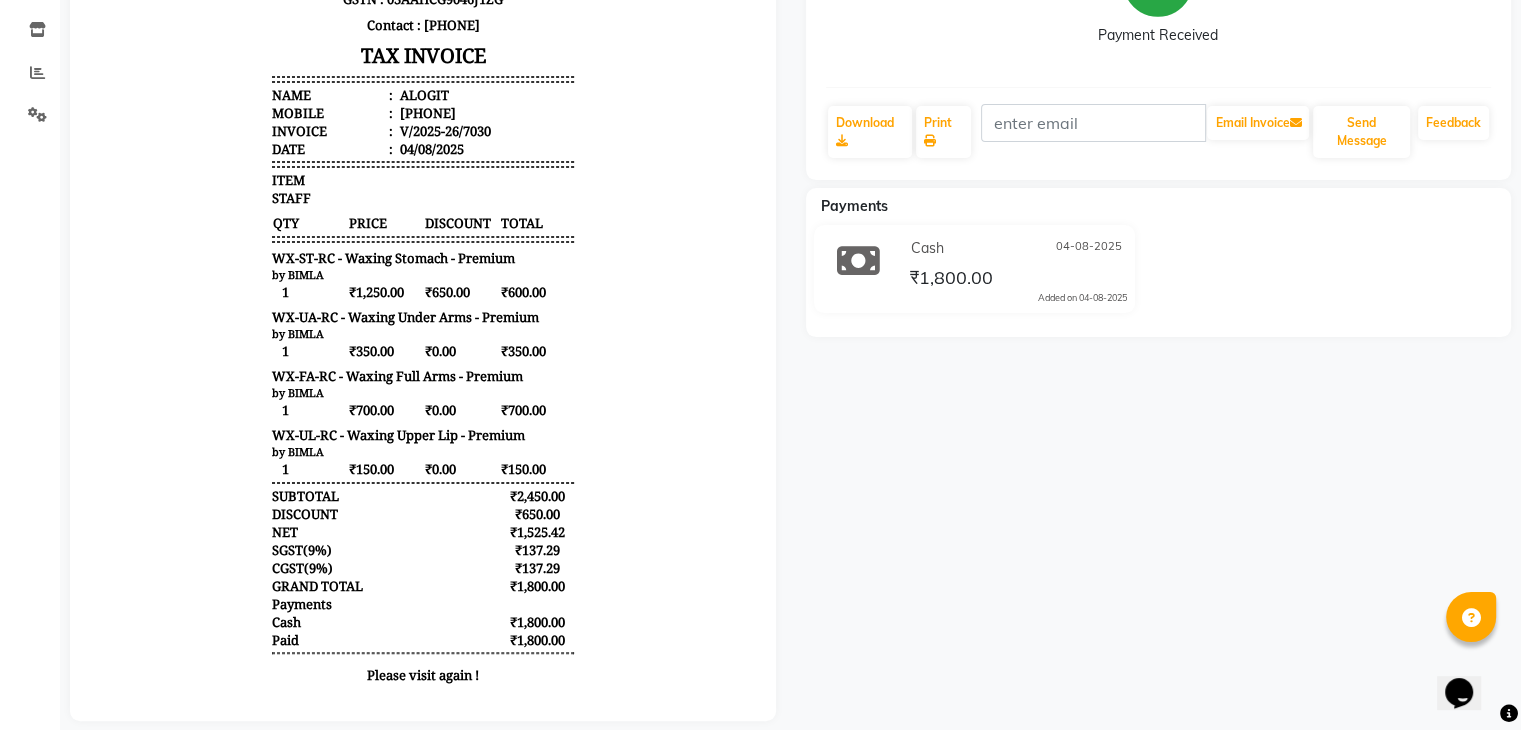 scroll, scrollTop: 0, scrollLeft: 0, axis: both 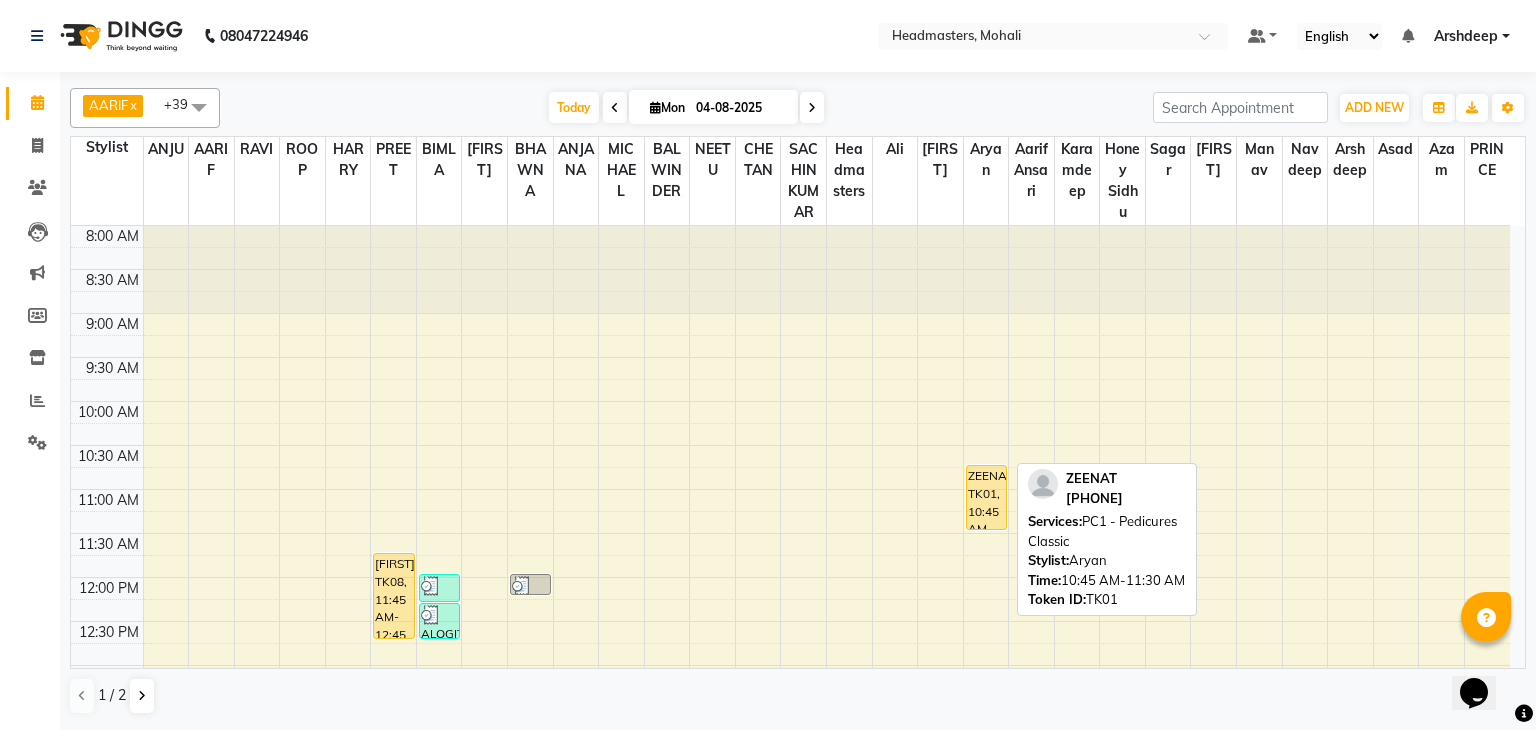 click on "ZEENAT, TK01, 10:45 AM-11:30 AM, PC1 - Pedicures Classic" at bounding box center [986, 497] 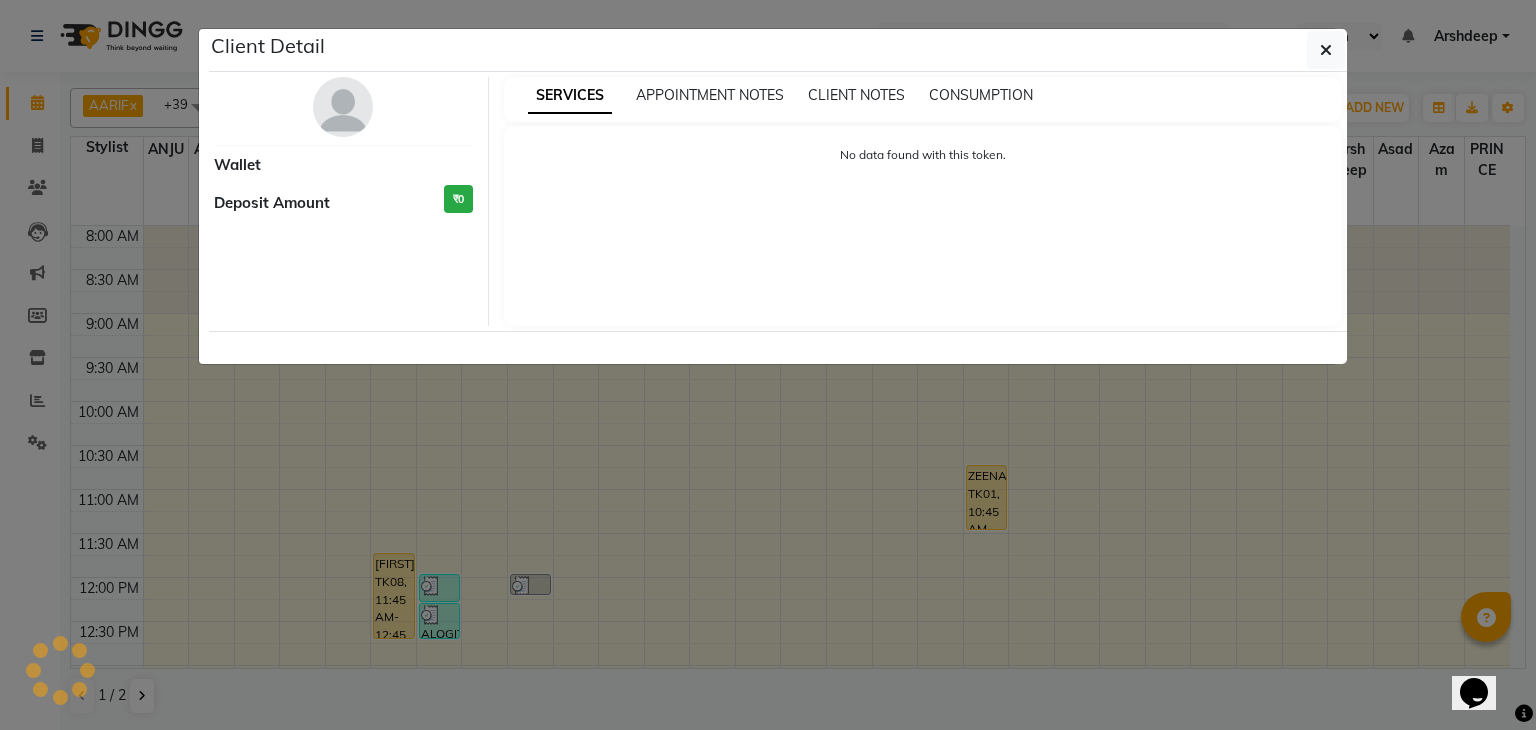 select on "1" 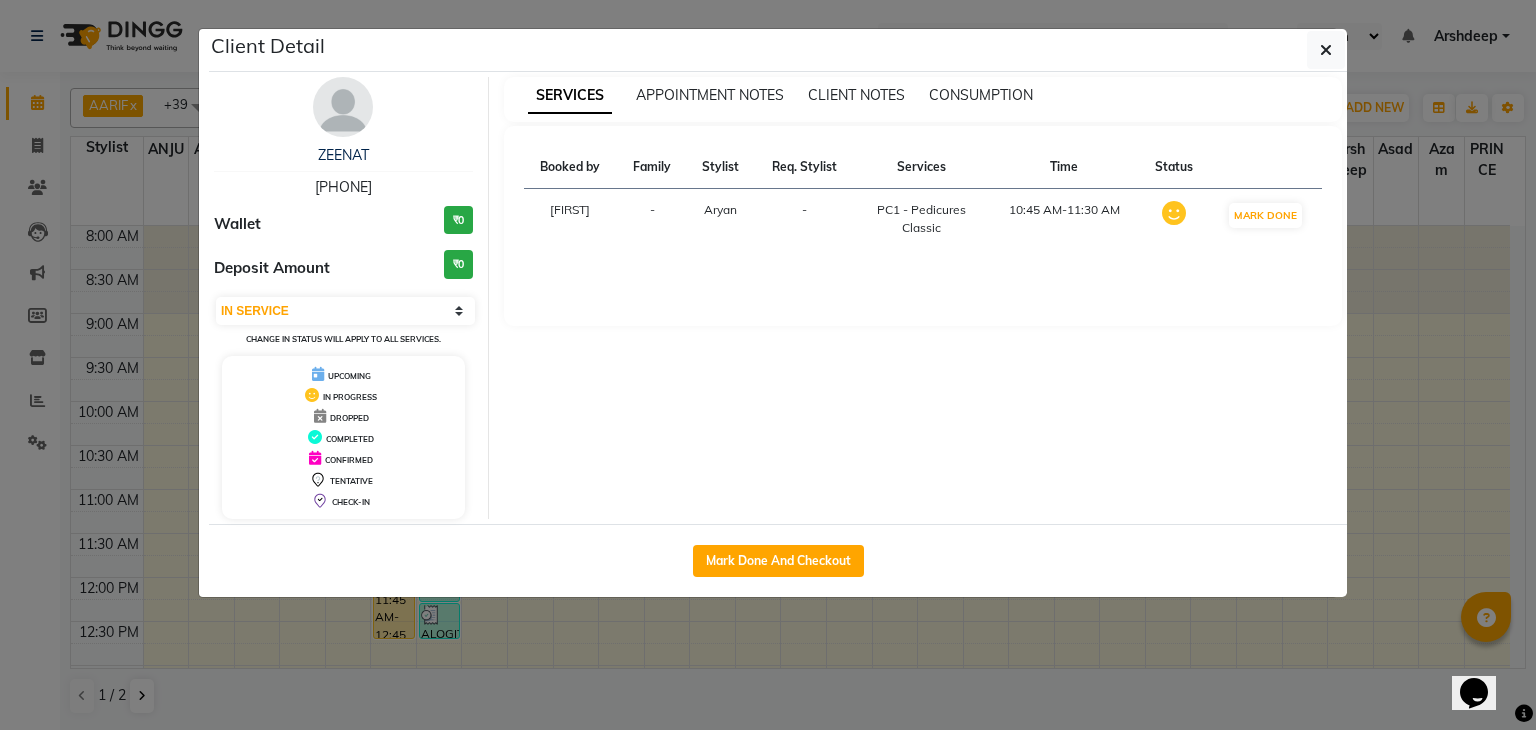 click on "SERVICES APPOINTMENT NOTES CLIENT NOTES CONSUMPTION Booked by Family Stylist Req. Stylist Services Time Status  Yamini  - Aryan -  PC1 - Pedicures Classic   10:45 AM-11:30 AM   MARK DONE" at bounding box center [923, 298] 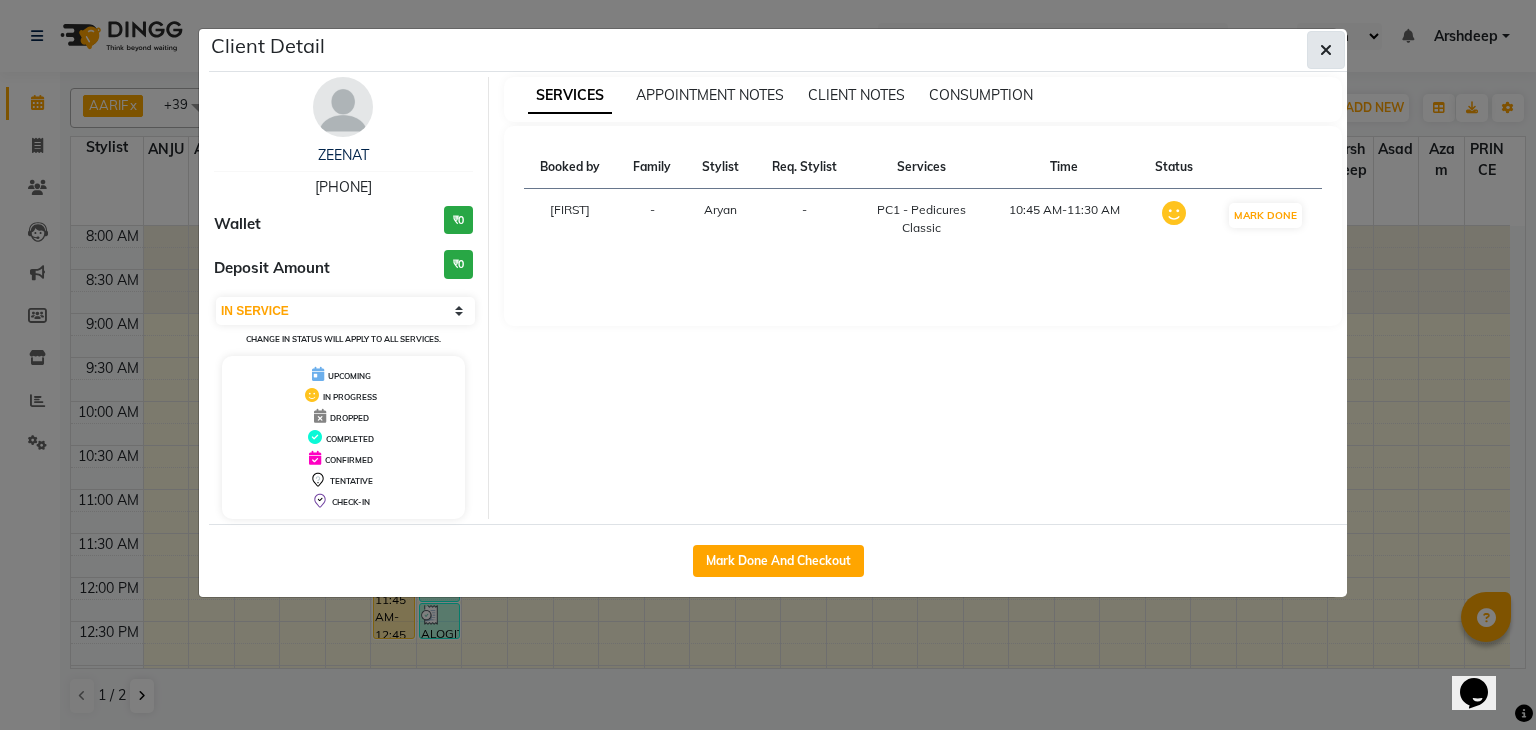 click 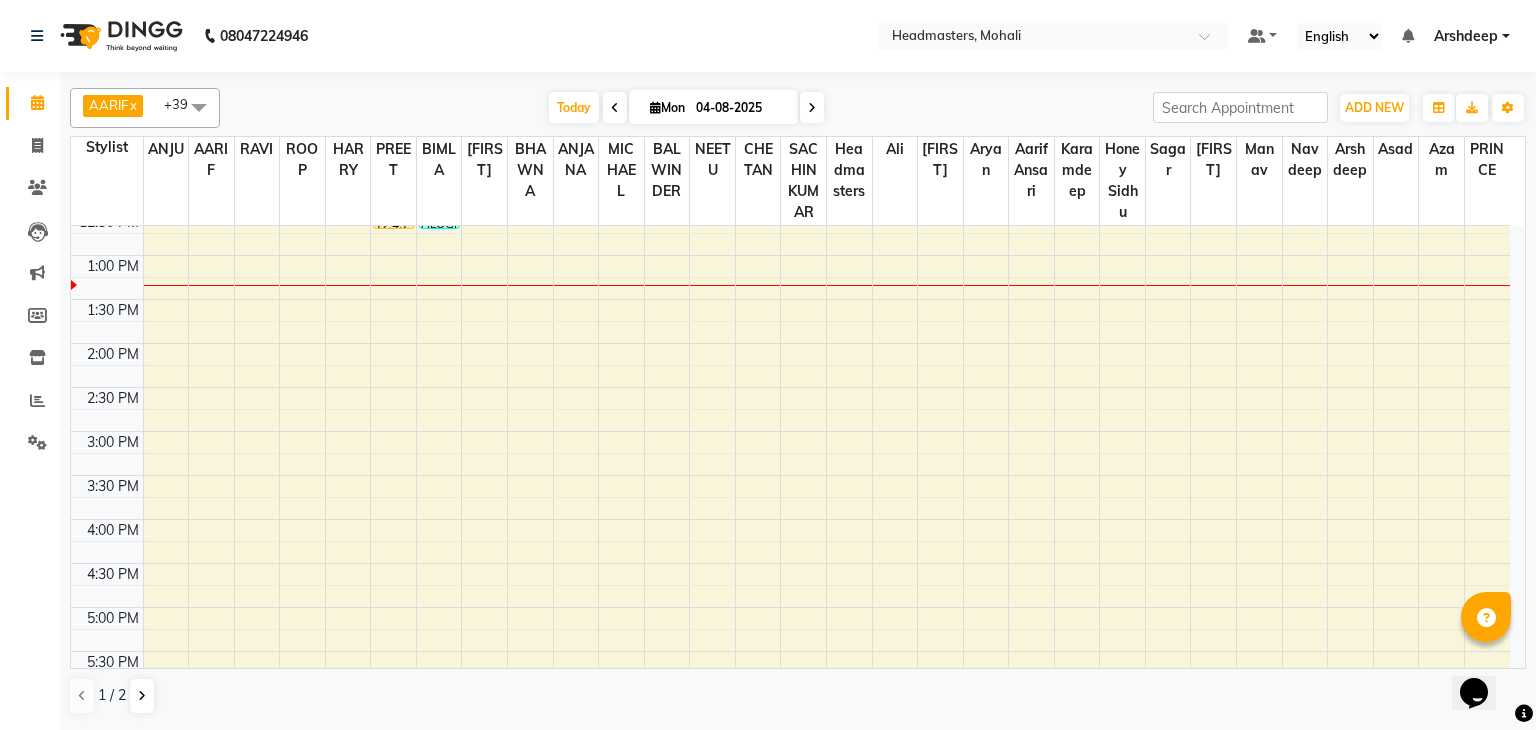 scroll, scrollTop: 412, scrollLeft: 0, axis: vertical 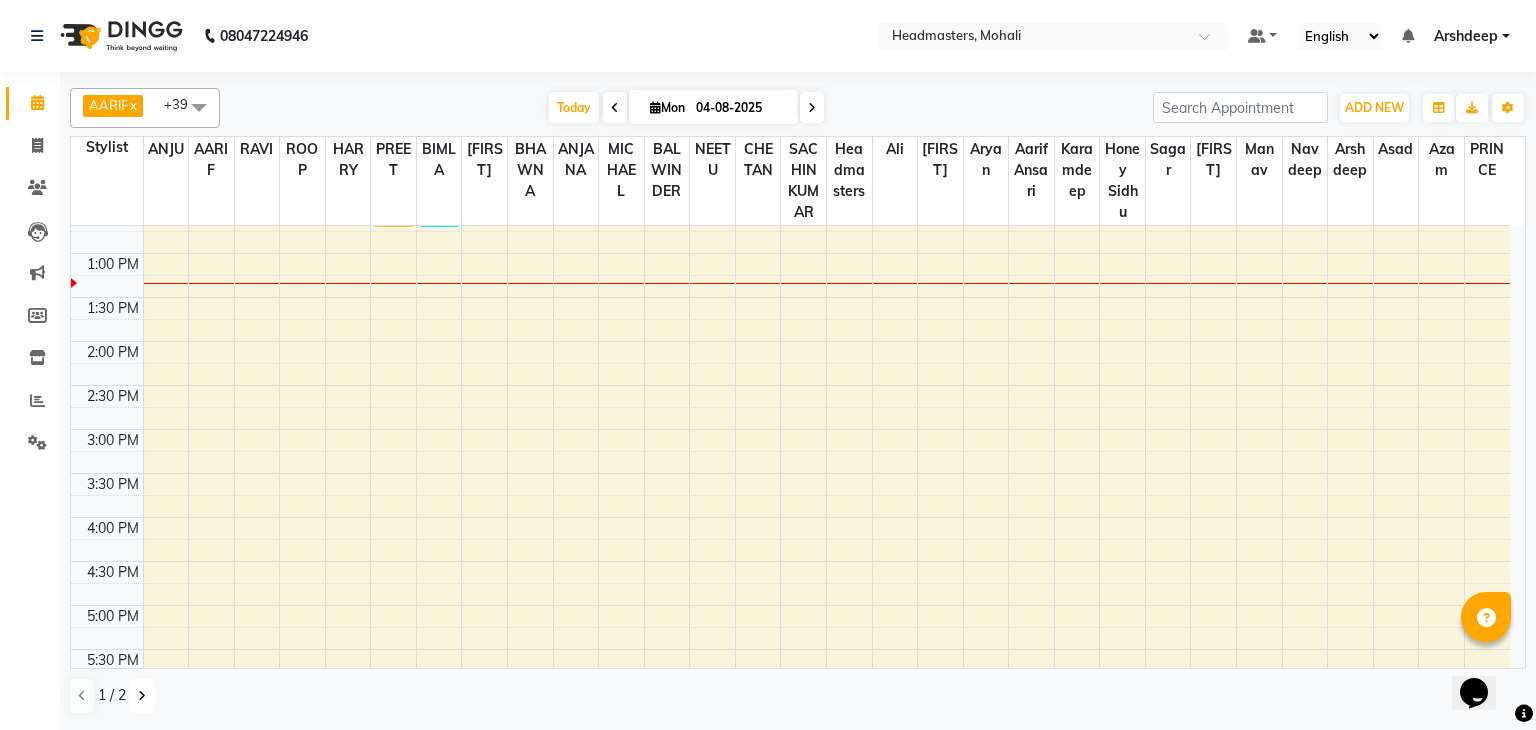 click at bounding box center (142, 696) 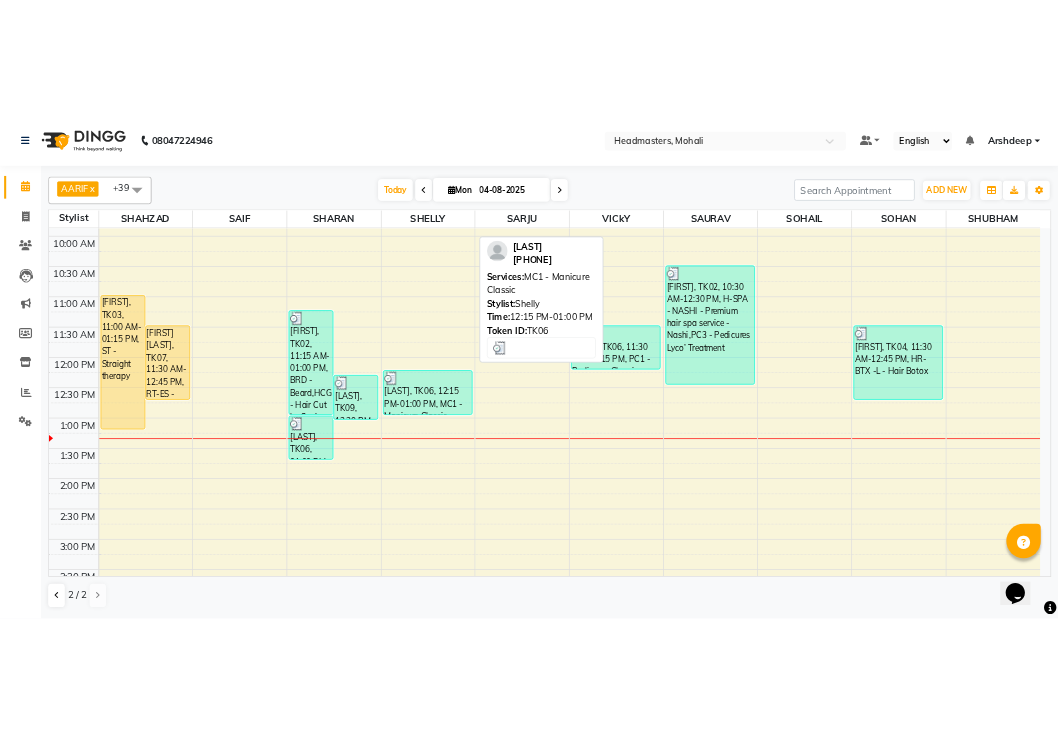 scroll, scrollTop: 0, scrollLeft: 0, axis: both 